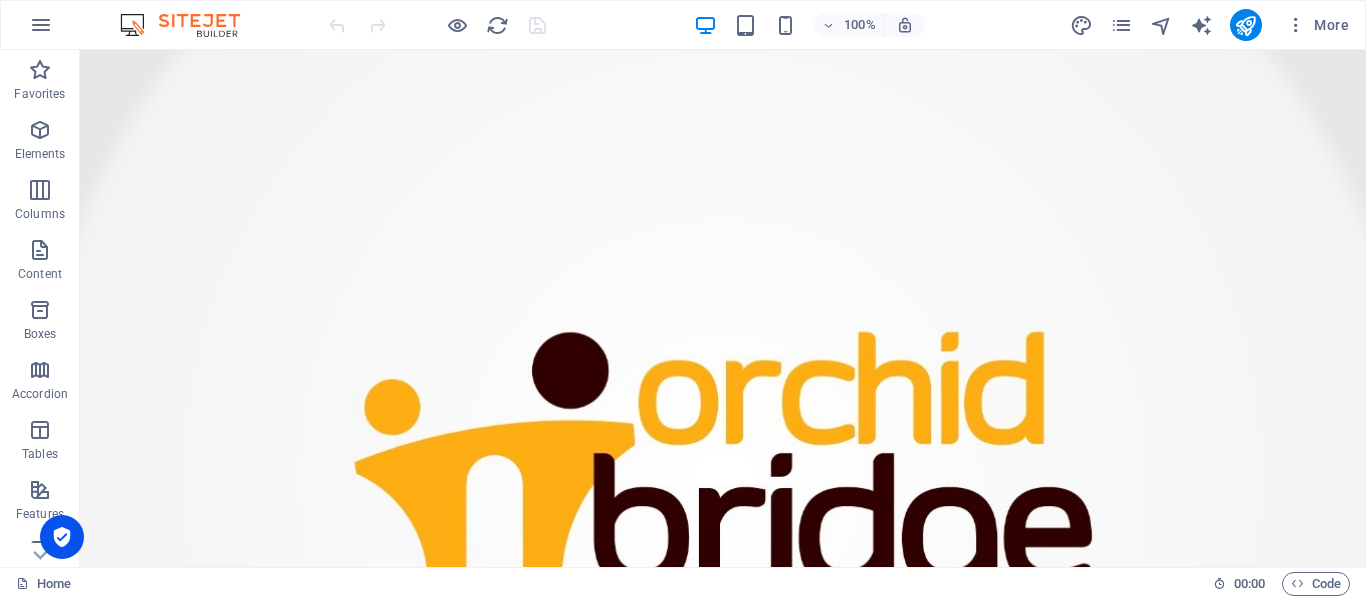 scroll, scrollTop: 0, scrollLeft: 0, axis: both 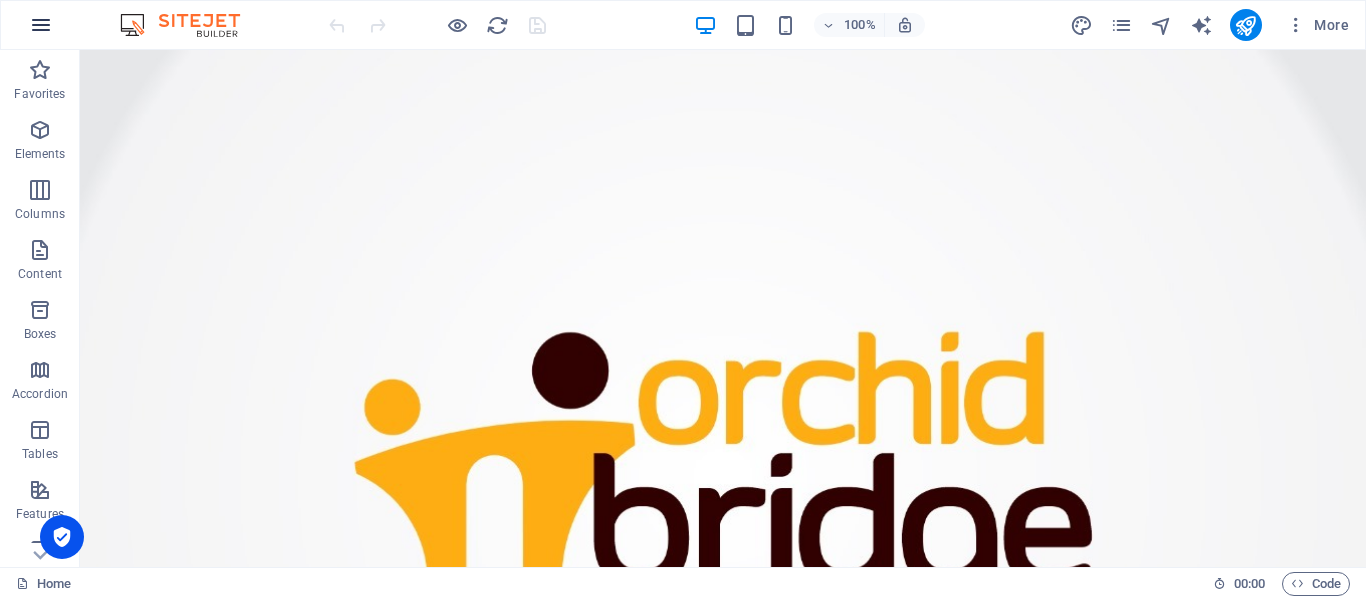 click at bounding box center (41, 25) 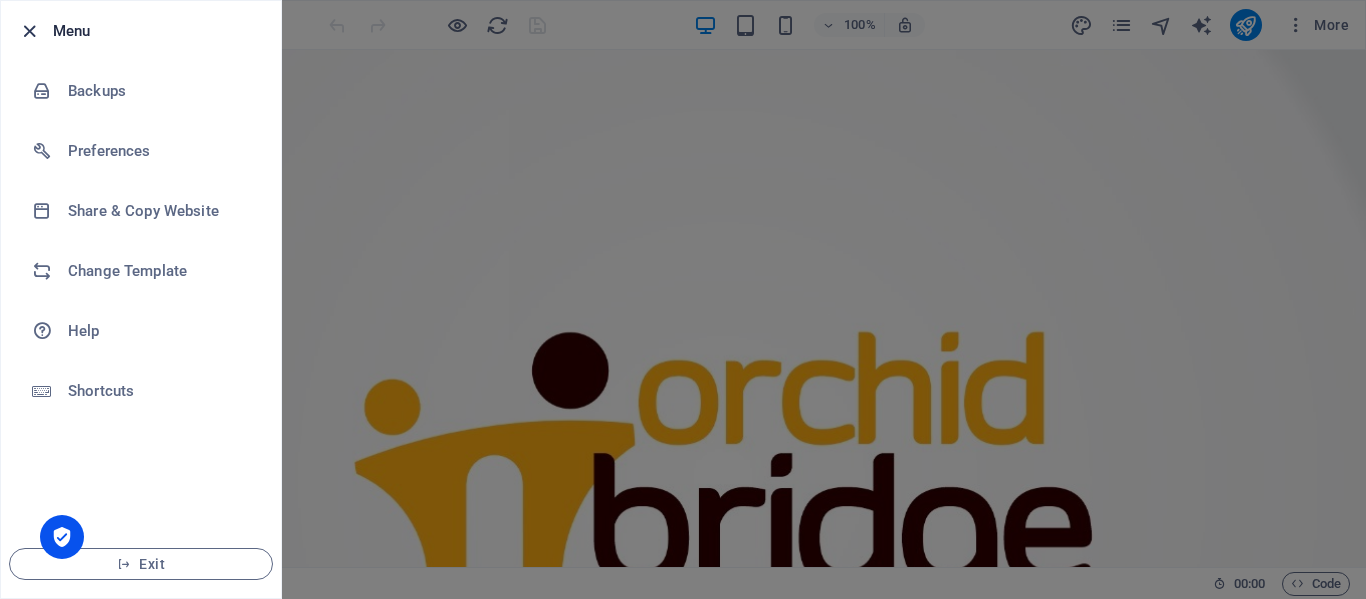 click at bounding box center (29, 31) 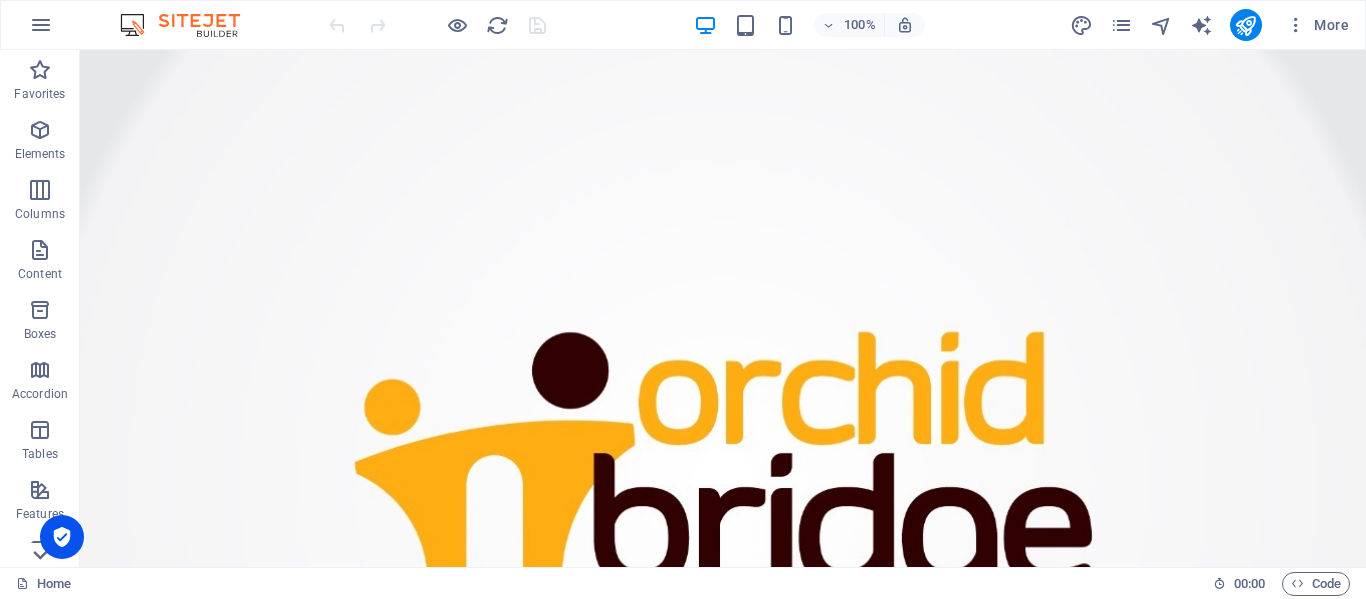 click 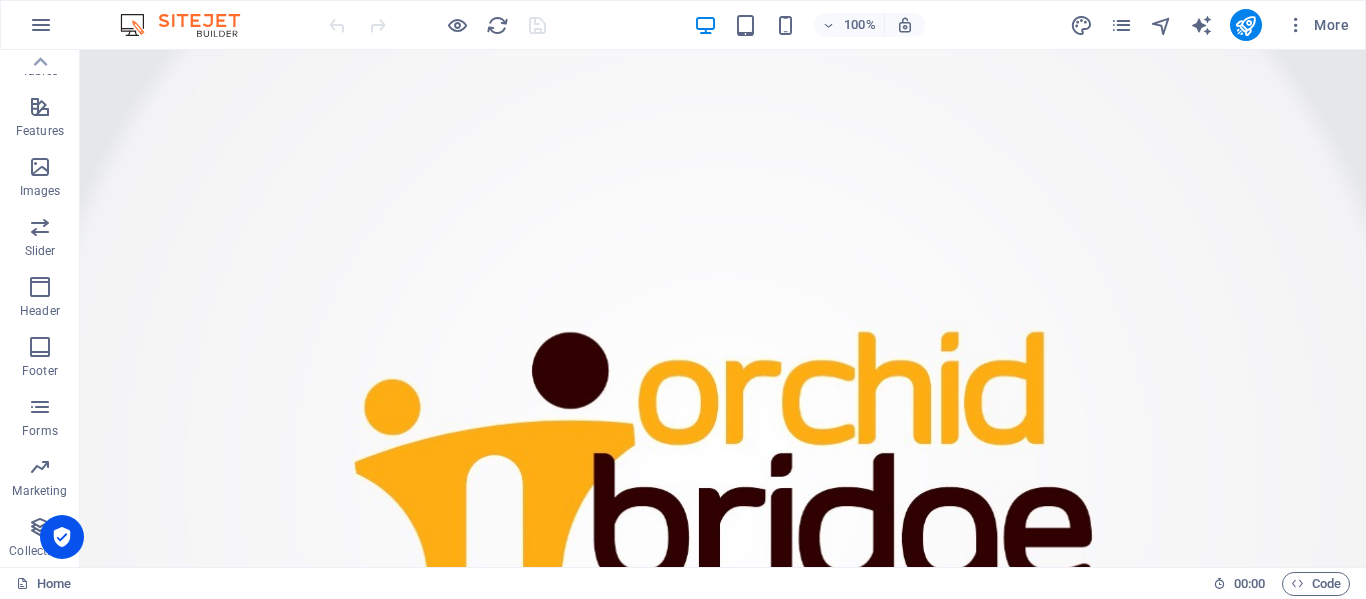 click on "Collections" at bounding box center [40, 539] 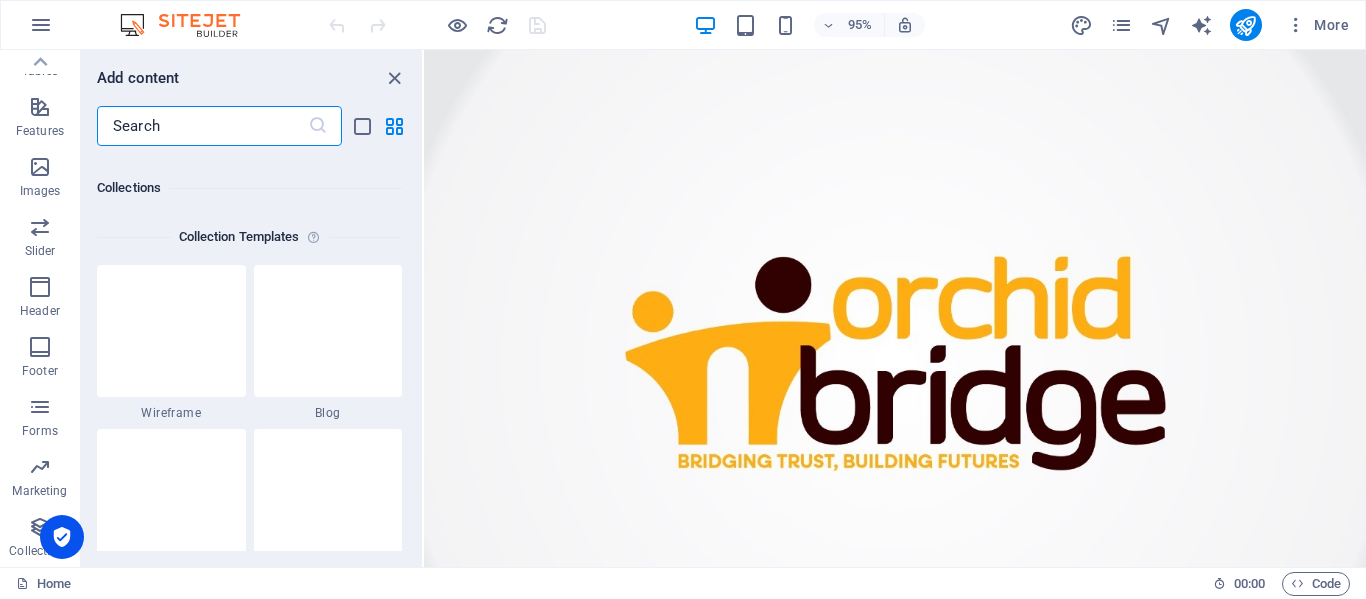 scroll, scrollTop: 18142, scrollLeft: 0, axis: vertical 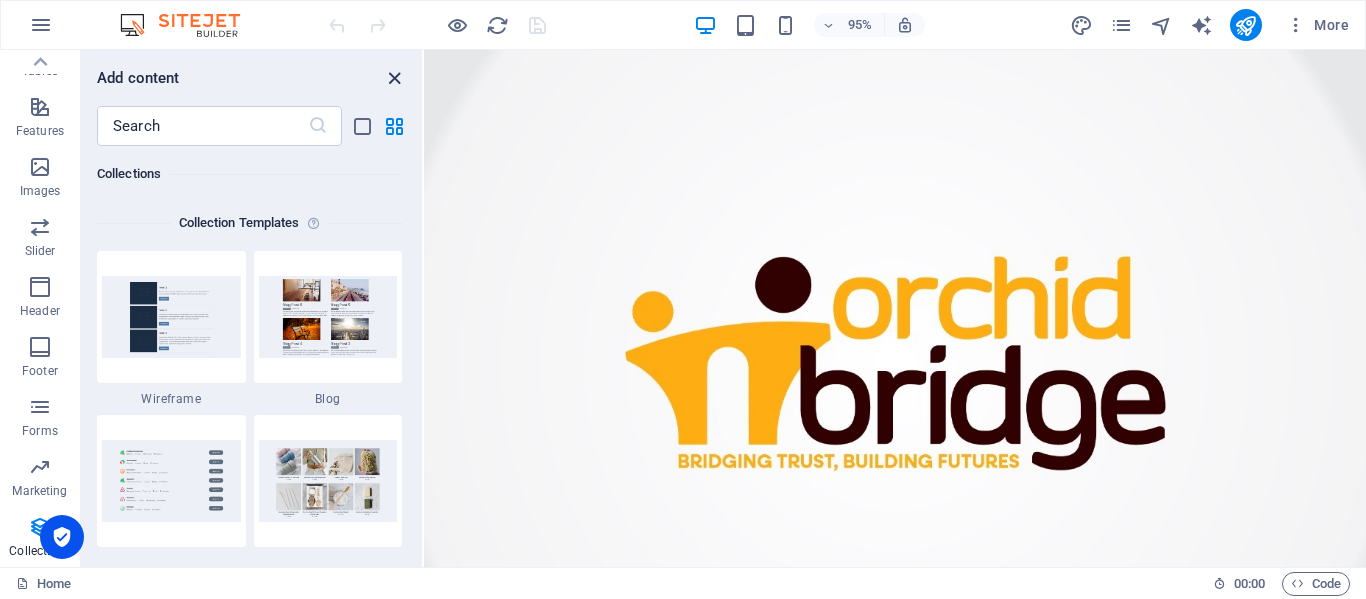 click at bounding box center [394, 78] 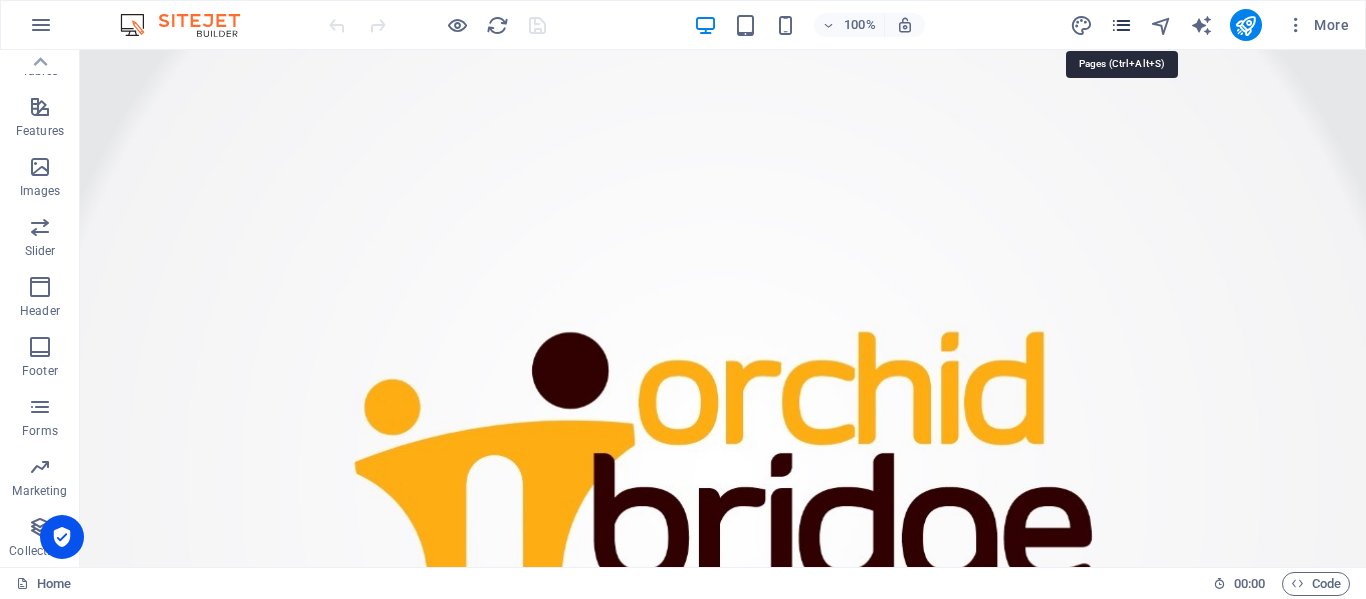 click at bounding box center [1121, 25] 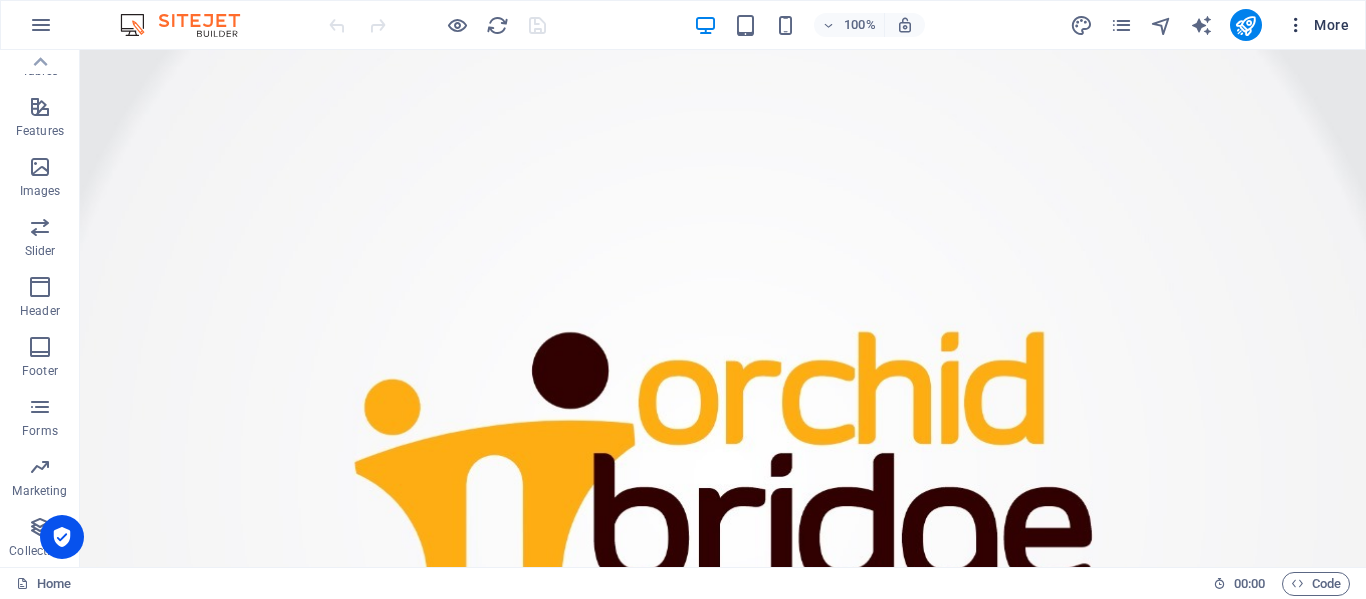 click at bounding box center [1296, 25] 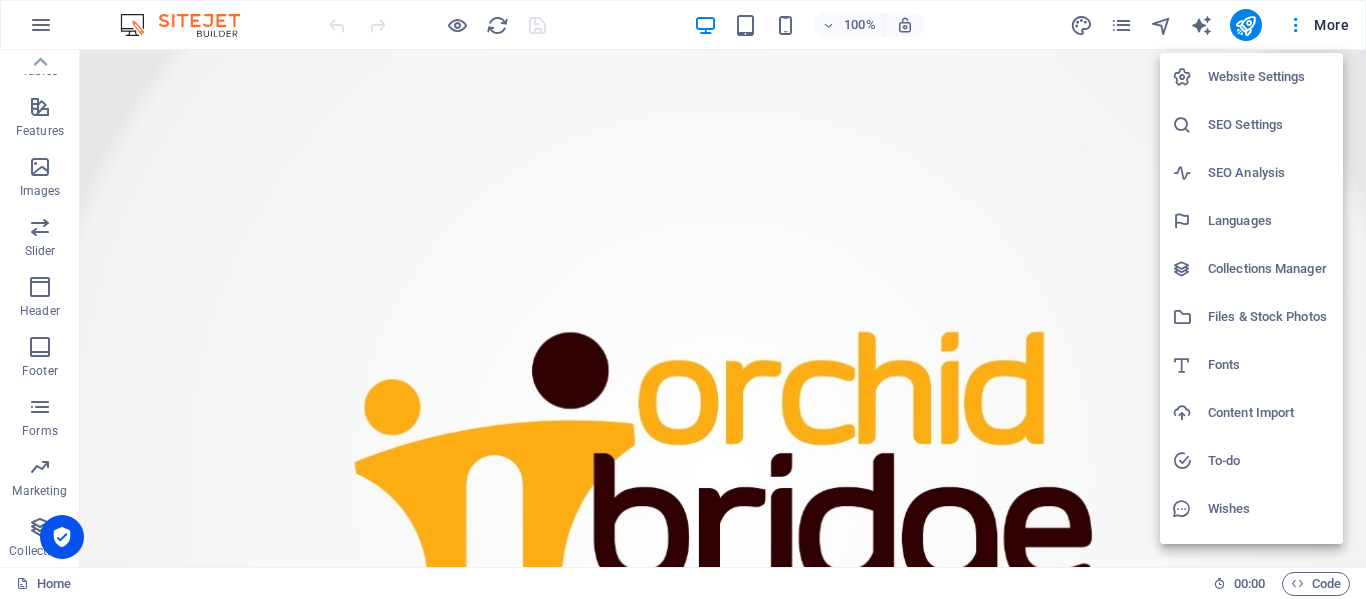 click on "Website Settings" at bounding box center (1269, 77) 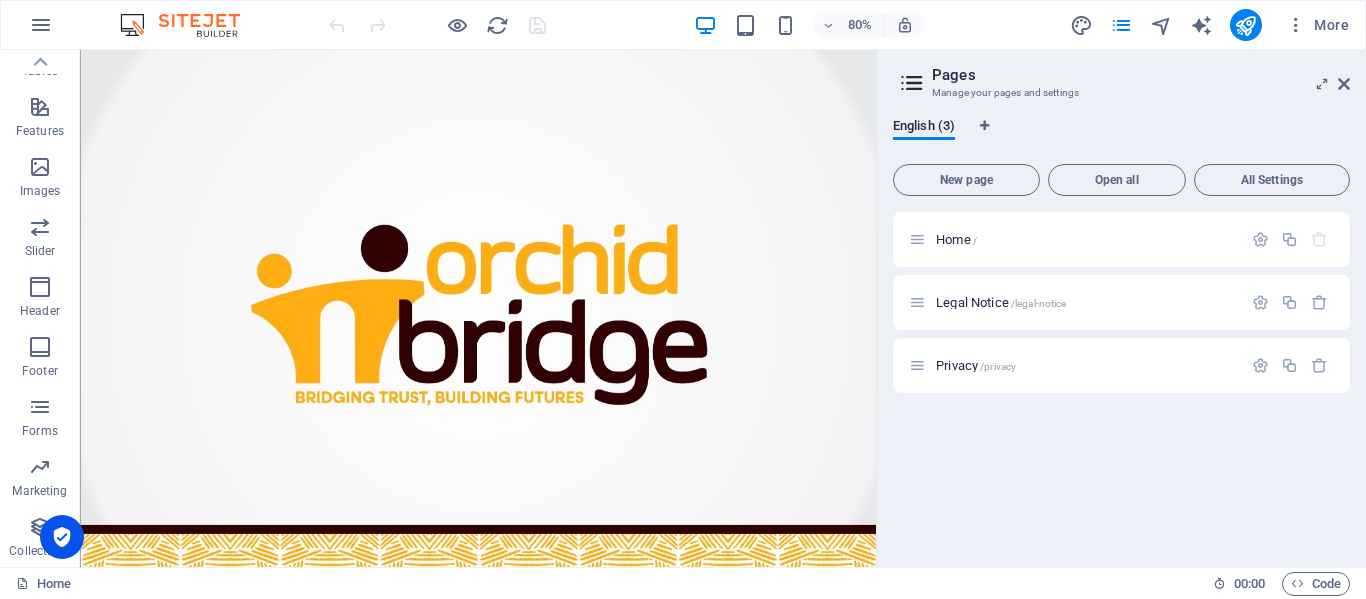click at bounding box center (912, 83) 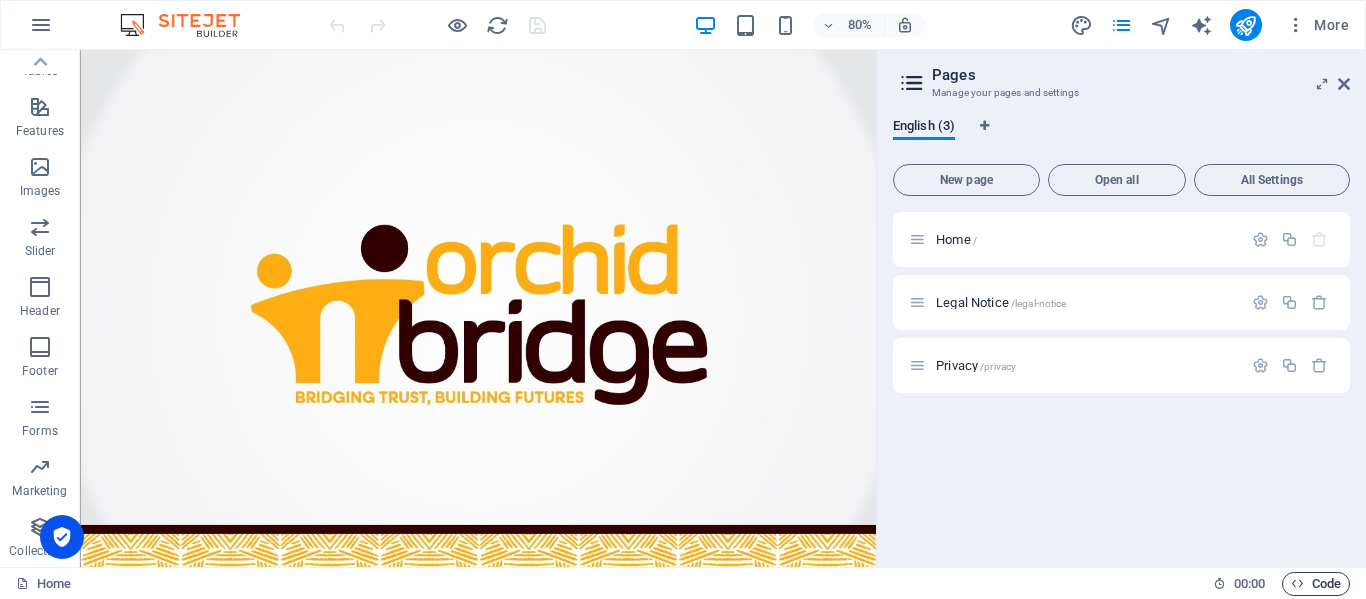 click on "Code" at bounding box center [1316, 584] 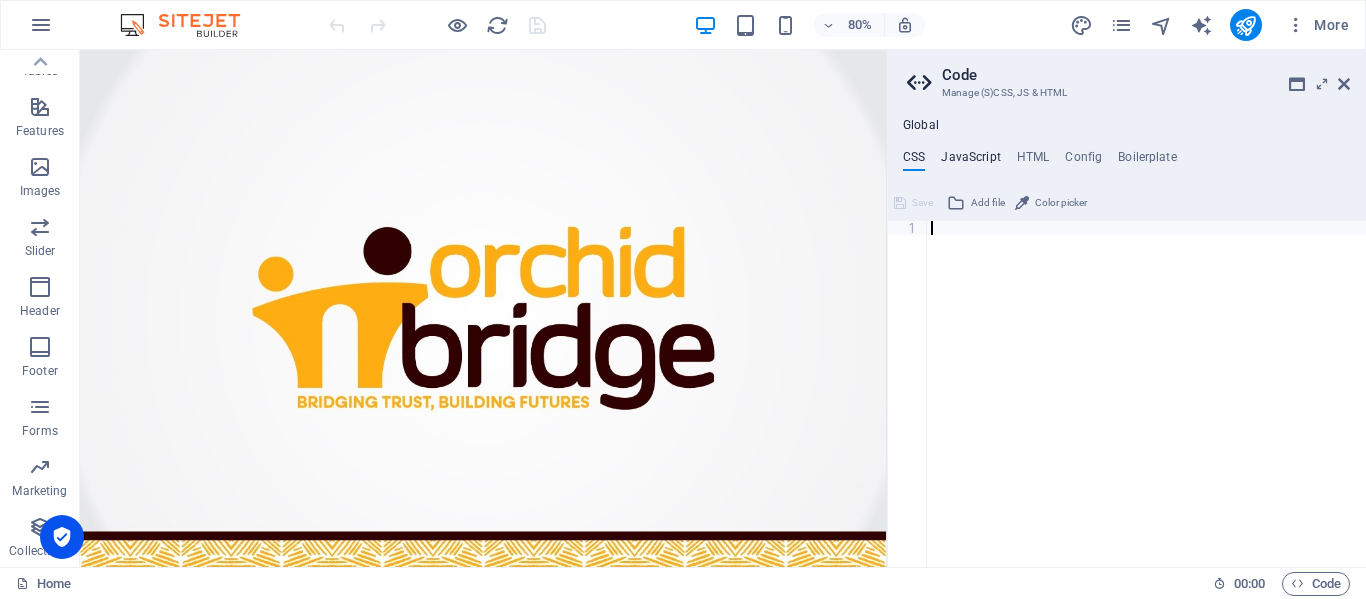 click on "JavaScript" at bounding box center (970, 161) 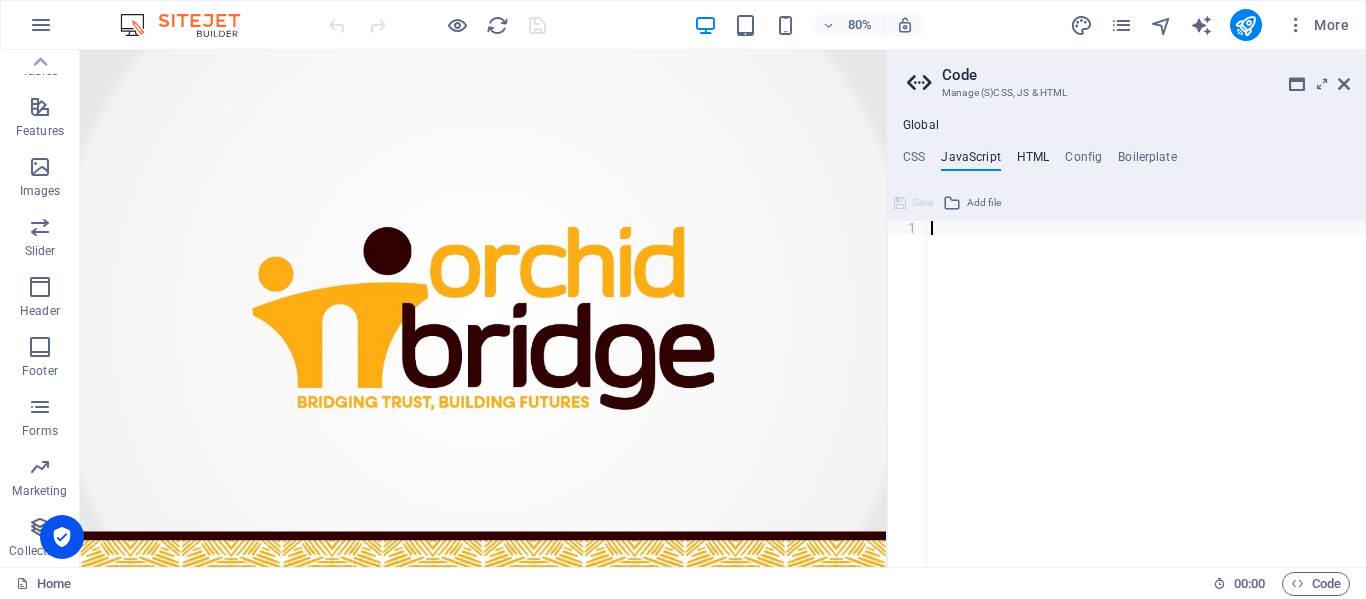 click on "HTML" at bounding box center [1033, 161] 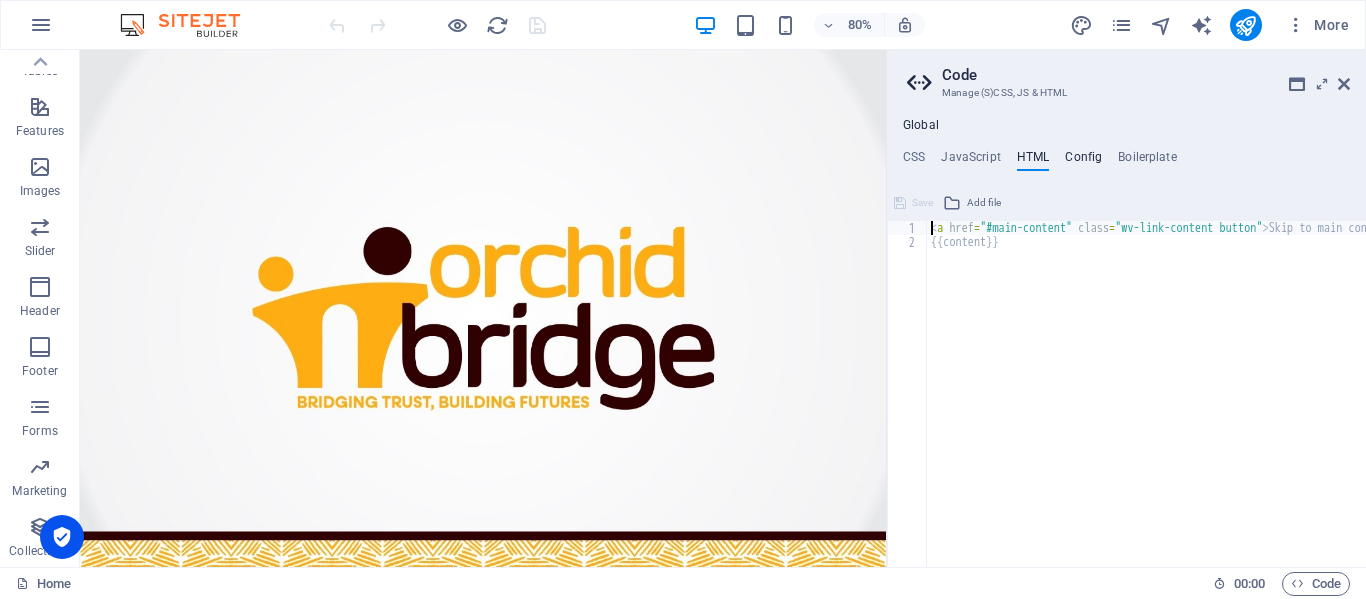 click on "Config" at bounding box center [1083, 161] 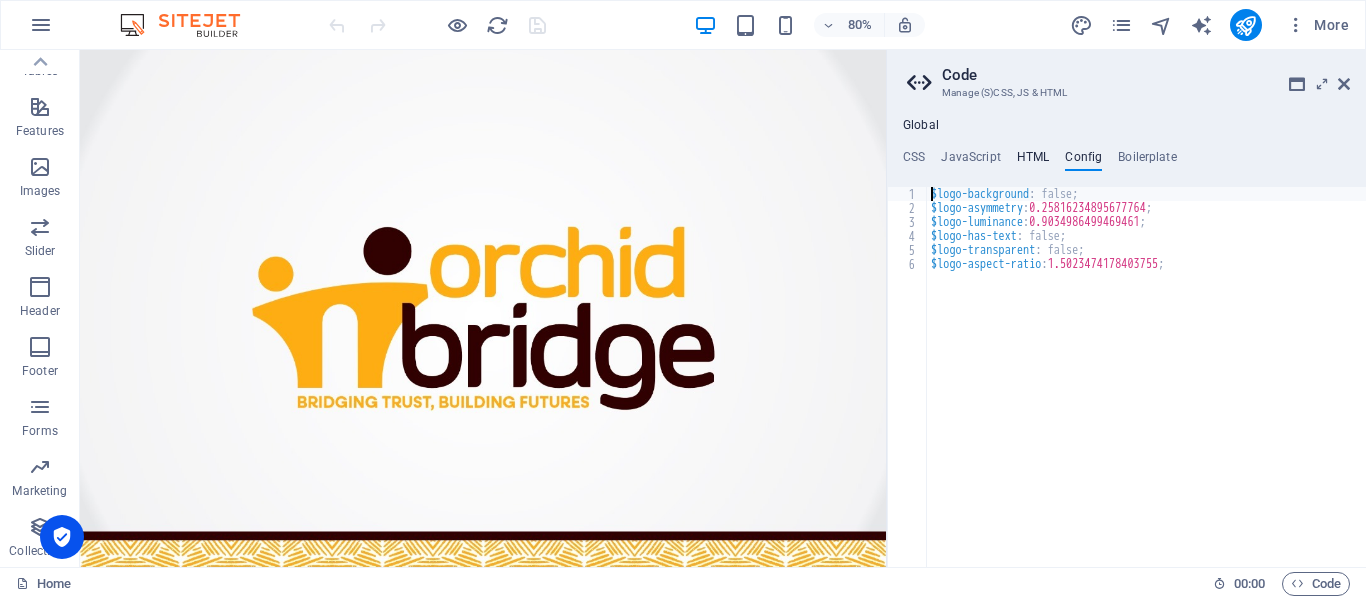 click on "HTML" at bounding box center (1033, 161) 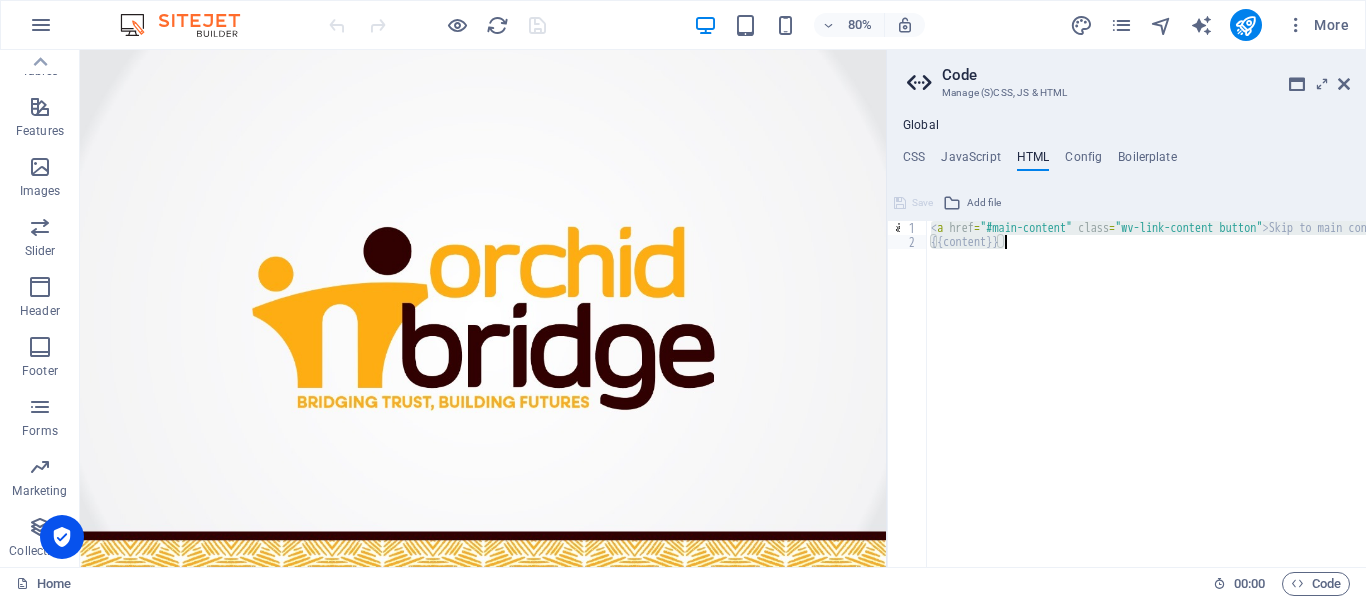drag, startPoint x: 931, startPoint y: 230, endPoint x: 1066, endPoint y: 252, distance: 136.78085 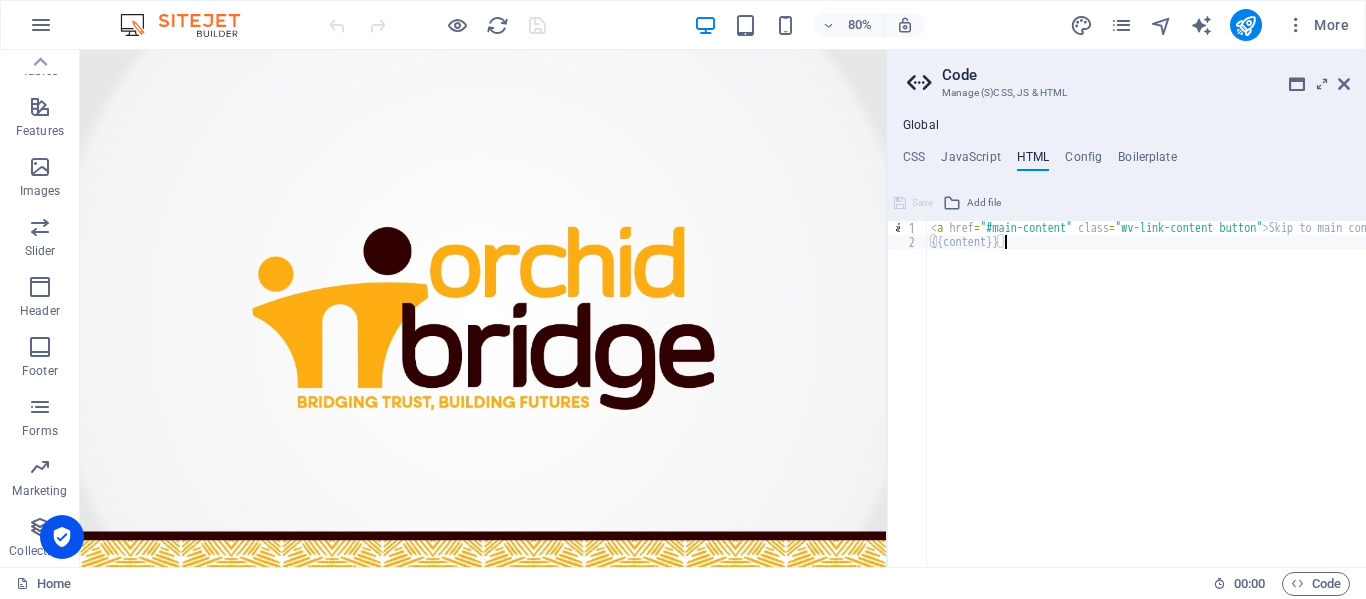 type on "<a href="#main-content" class="wv-link-content button">Skip to main content</a>" 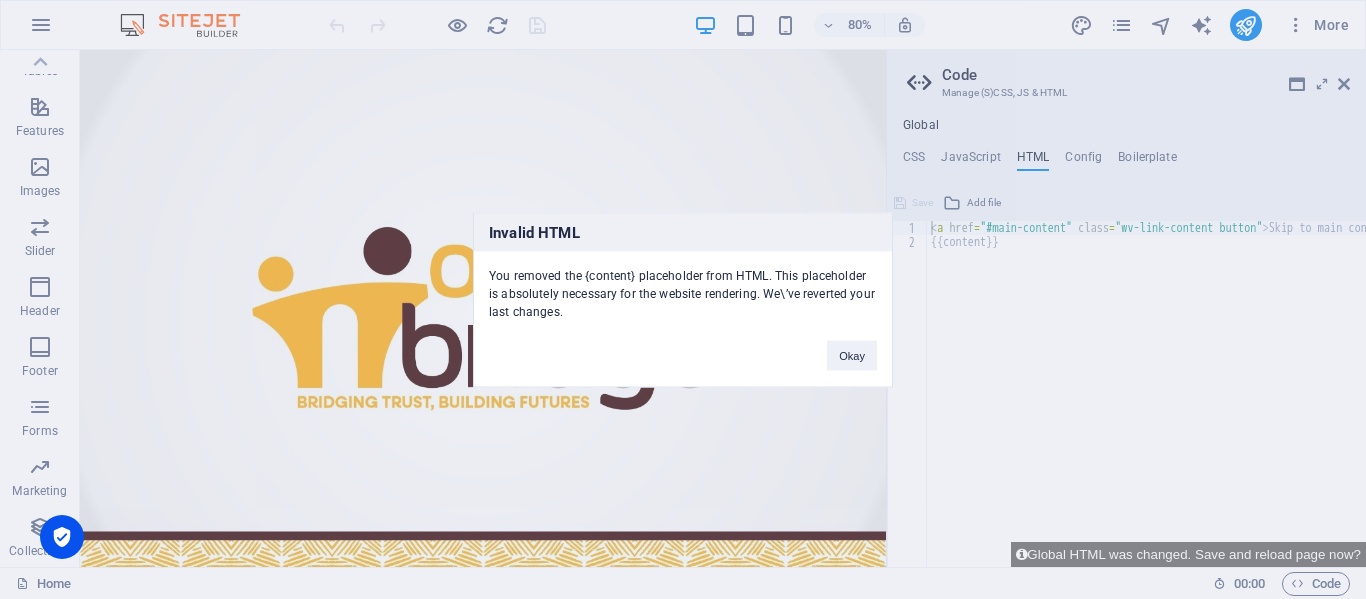 type 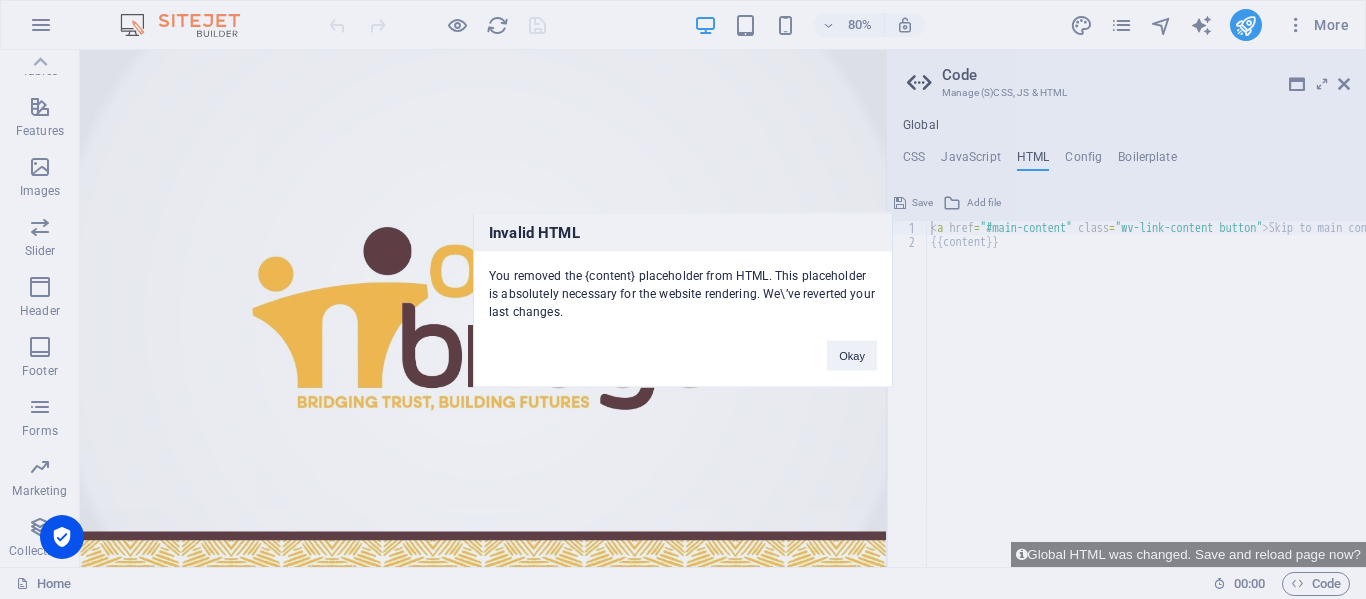 click on "You removed the {content} placeholder from HTML. This placeholder is absolutely necessary for the website rendering. We\’ve reverted your last changes." at bounding box center [683, 285] 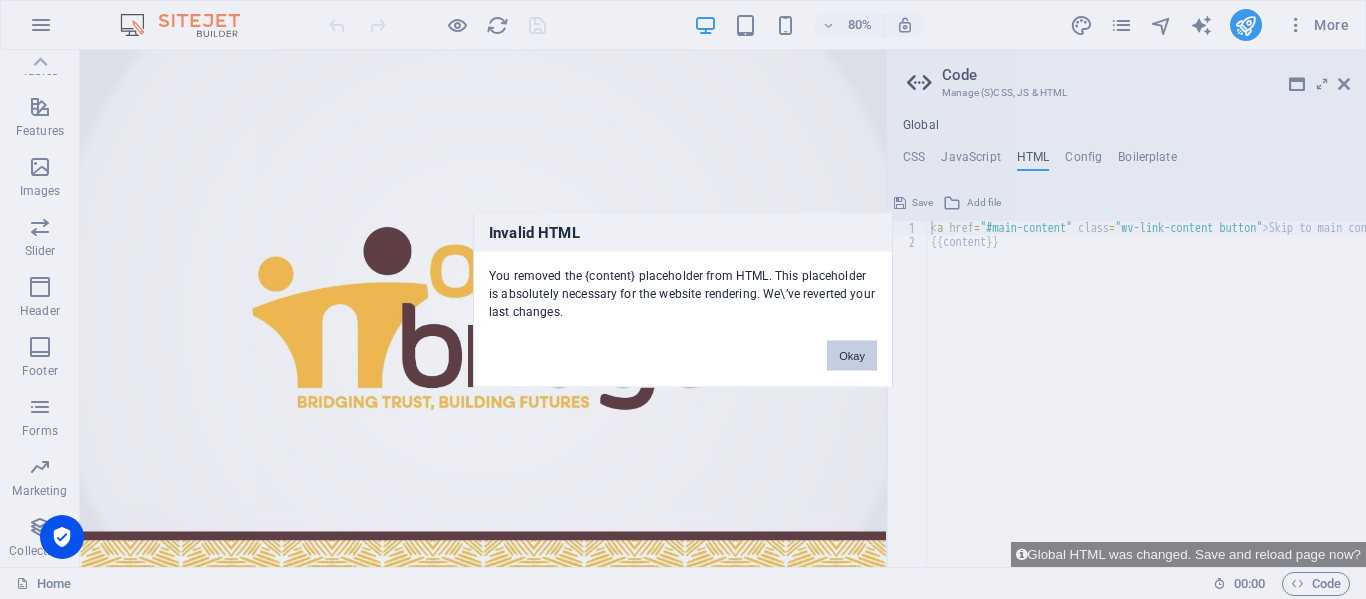 click on "Okay" at bounding box center (852, 355) 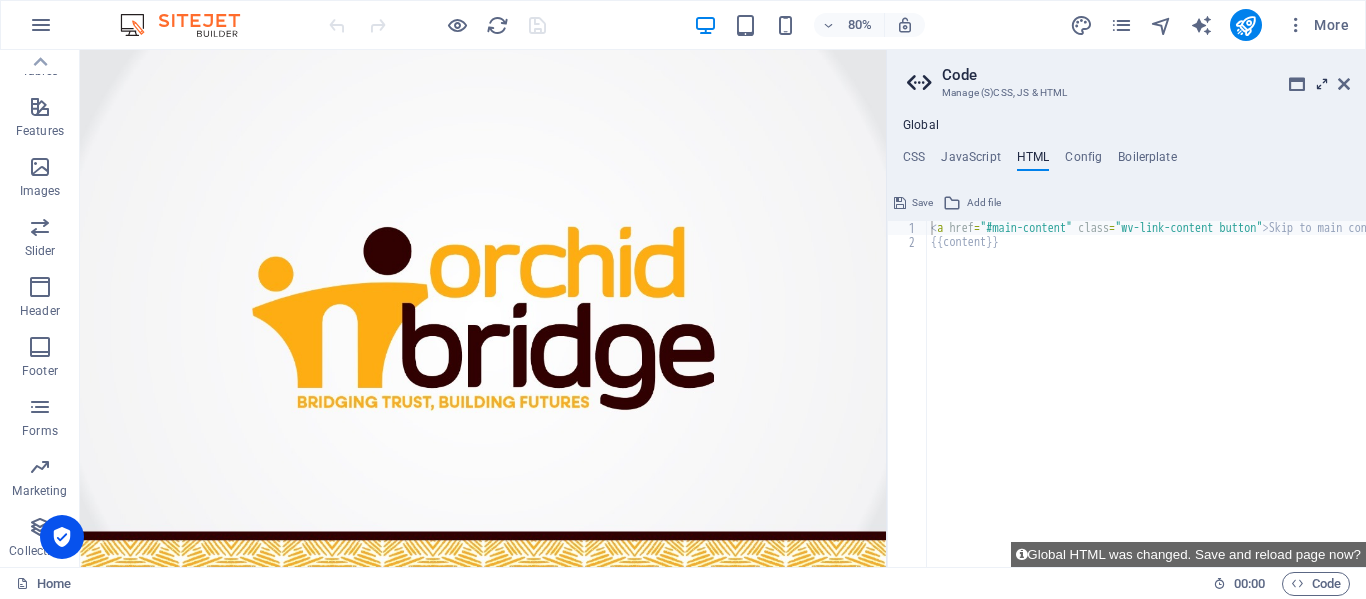 click at bounding box center [1322, 84] 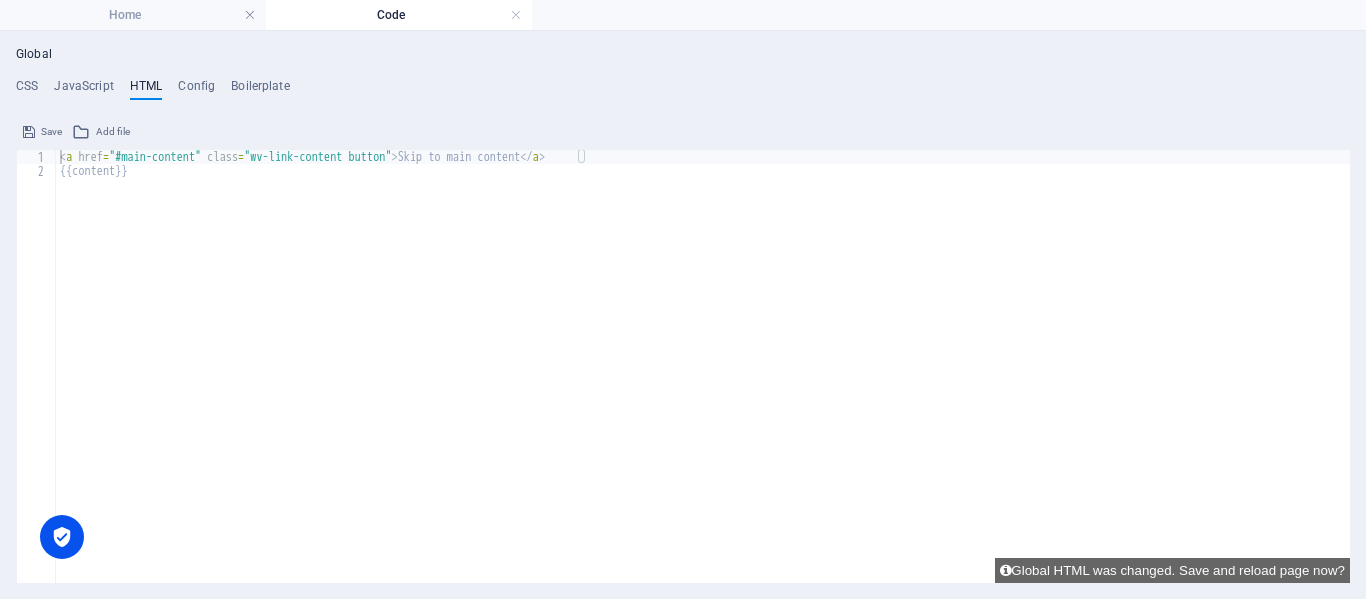 click on "< a   href = "#main-content"   class = "wv-link-content button" > Skip to main content </ a > {{content}}" at bounding box center [703, 329] 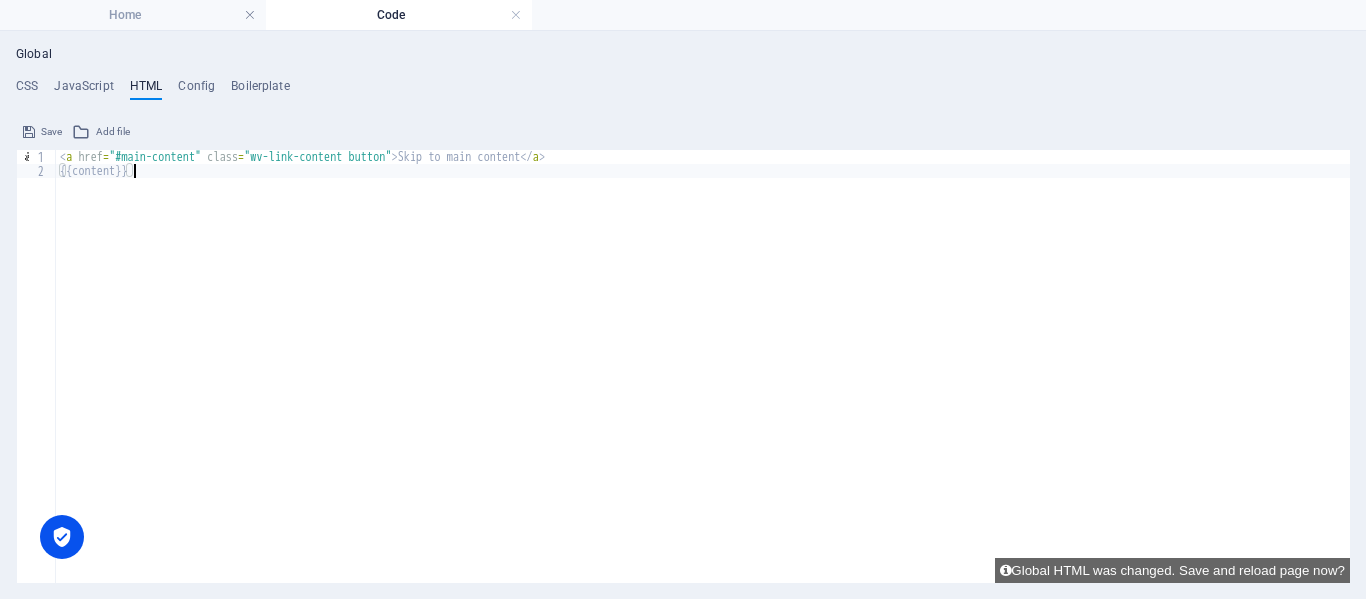 paste on "<a href="#main-content" class="wv-link-content button">Skip to main content</a>" 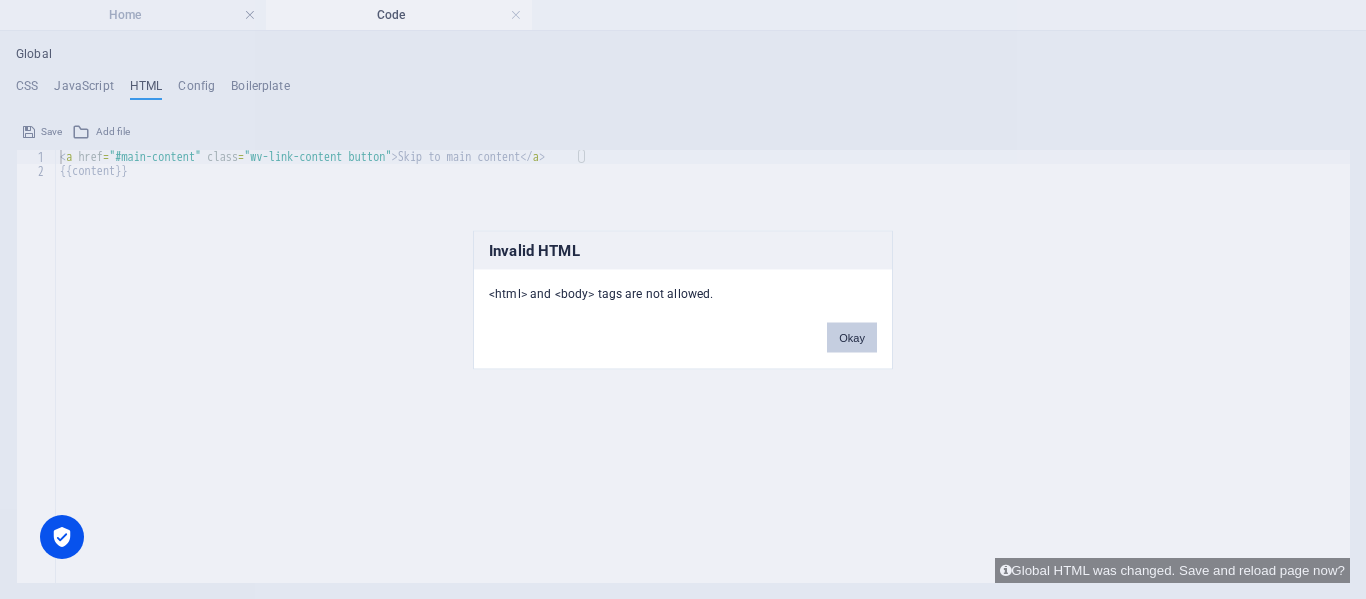 click on "Okay" at bounding box center (852, 337) 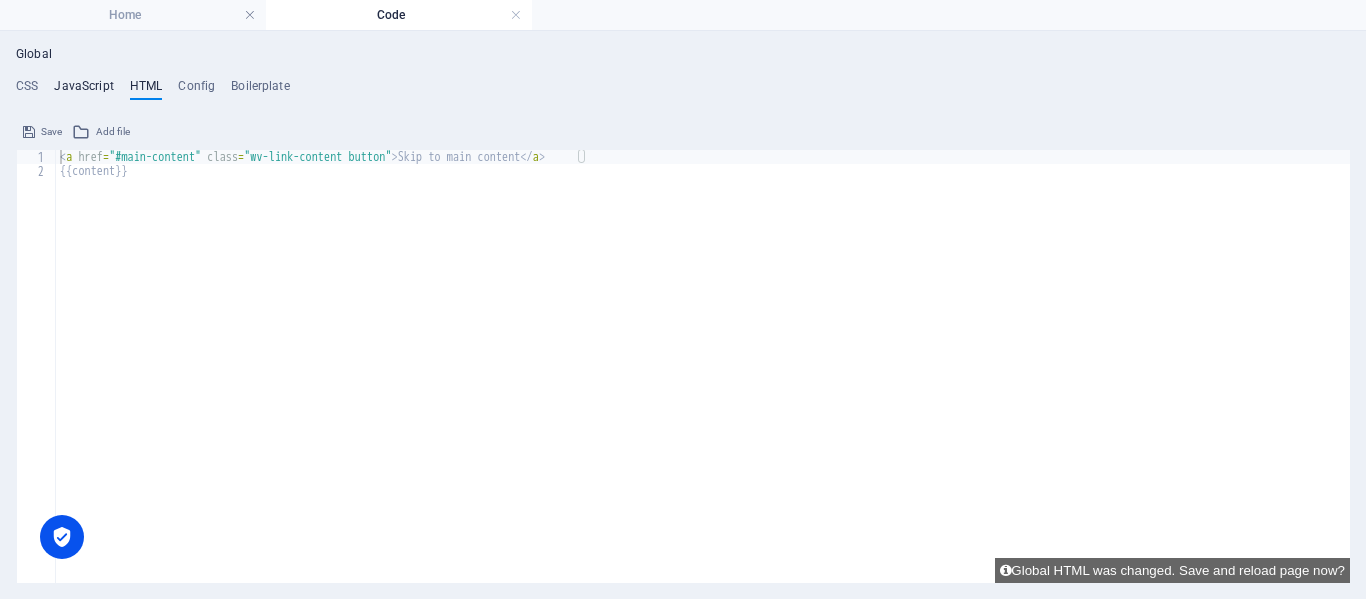 click on "JavaScript" at bounding box center (83, 90) 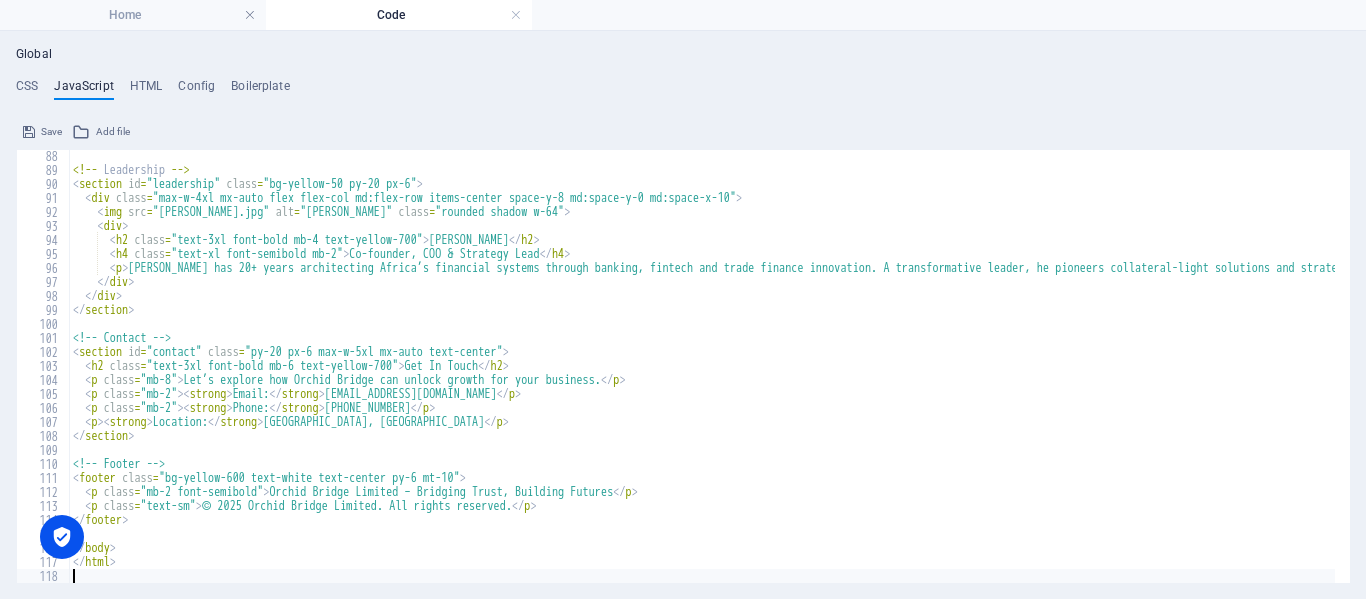 scroll, scrollTop: 1219, scrollLeft: 0, axis: vertical 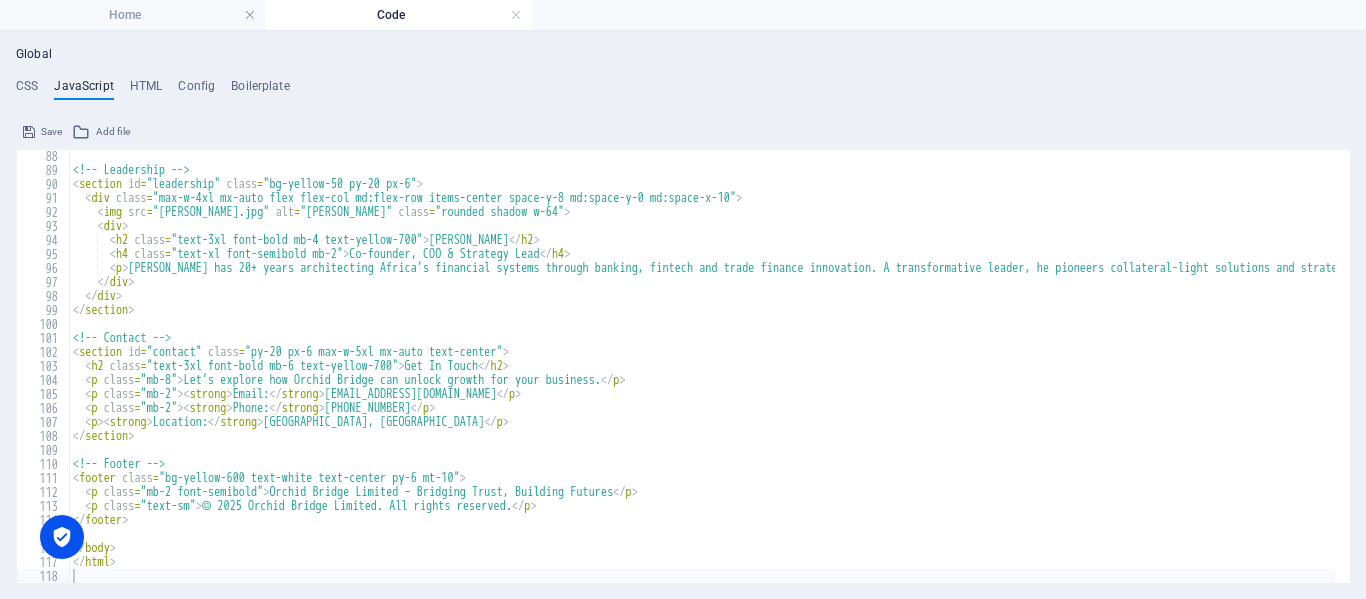 drag, startPoint x: 1365, startPoint y: 462, endPoint x: 1365, endPoint y: 339, distance: 123 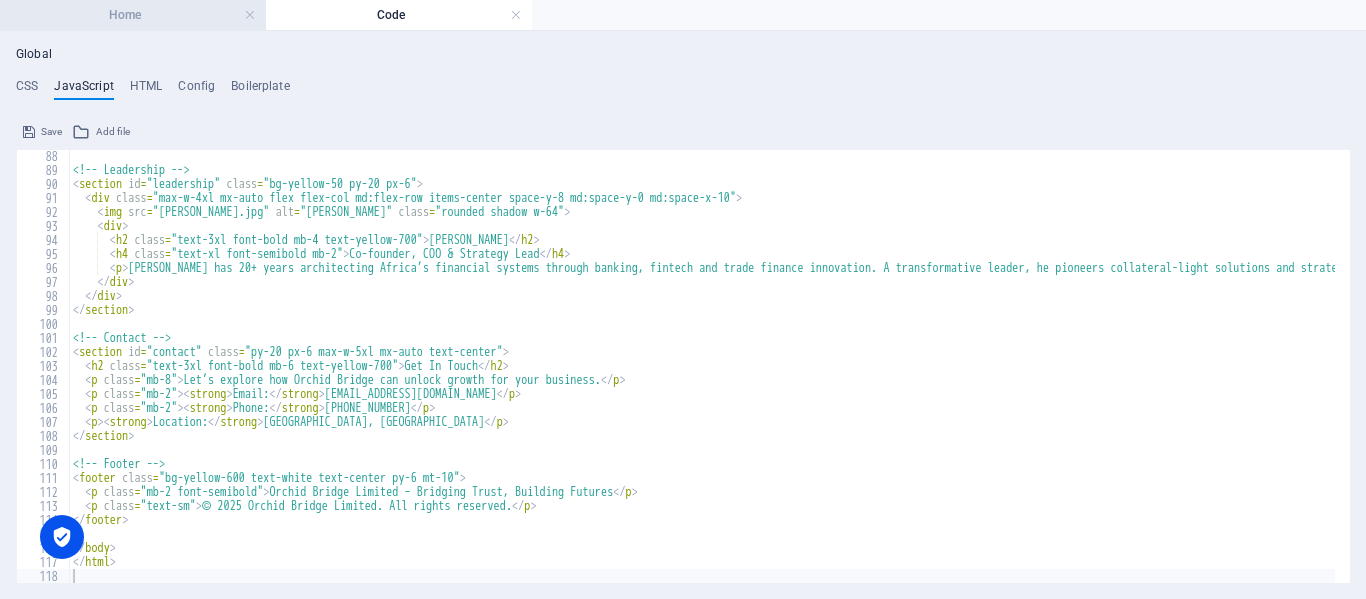 click on "Home" at bounding box center (133, 15) 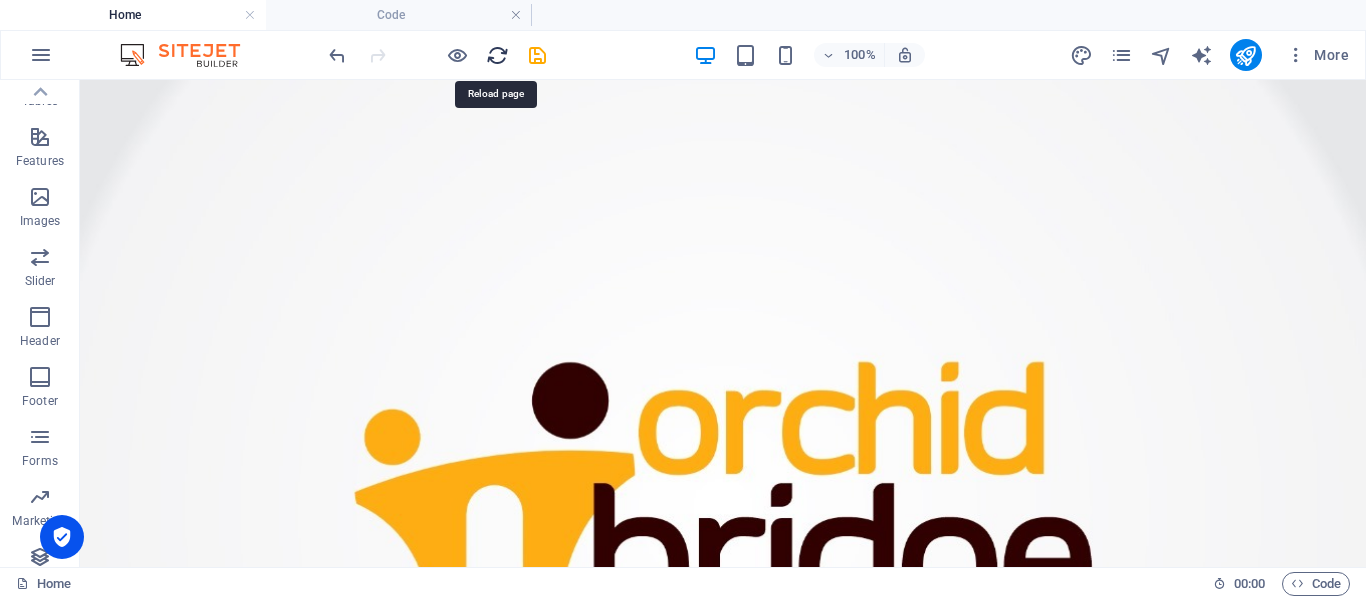 click at bounding box center [497, 55] 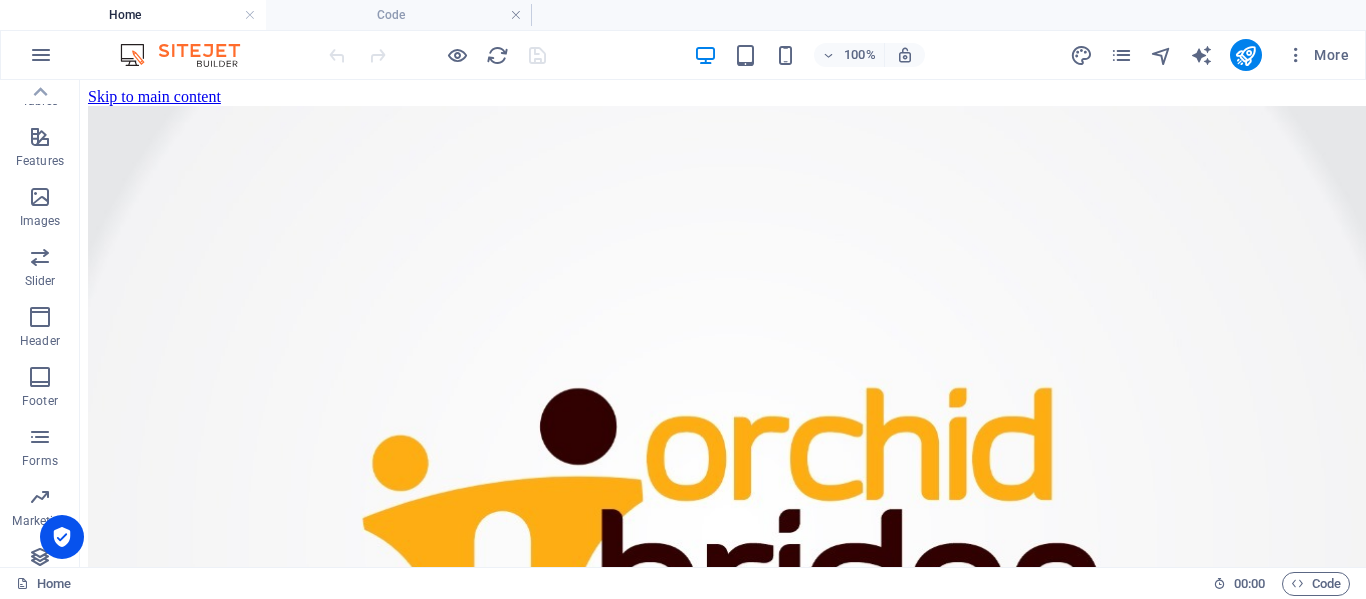 scroll, scrollTop: 0, scrollLeft: 0, axis: both 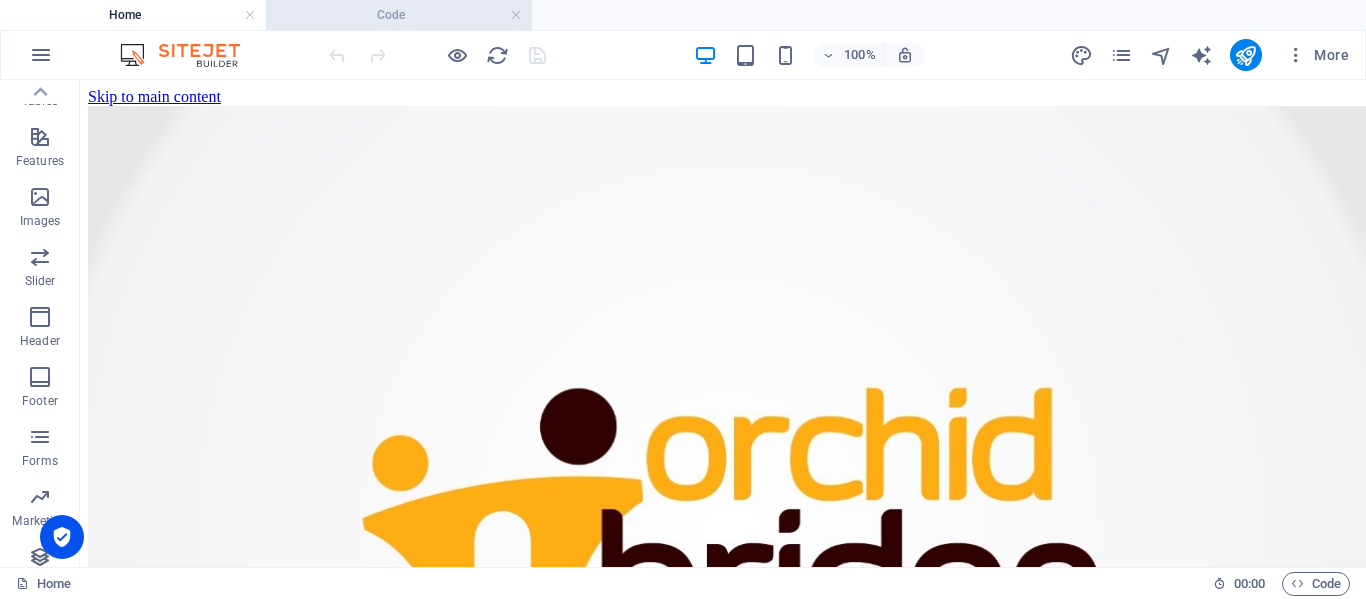 click on "Code" at bounding box center (399, 15) 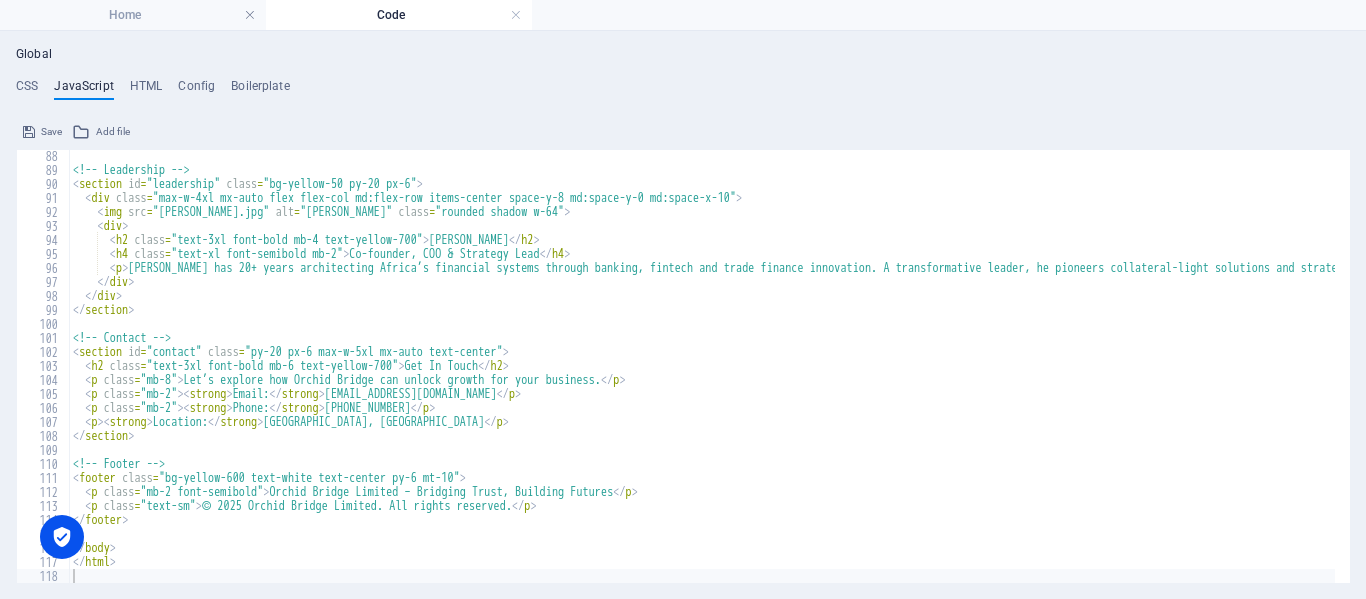scroll, scrollTop: 1234, scrollLeft: 0, axis: vertical 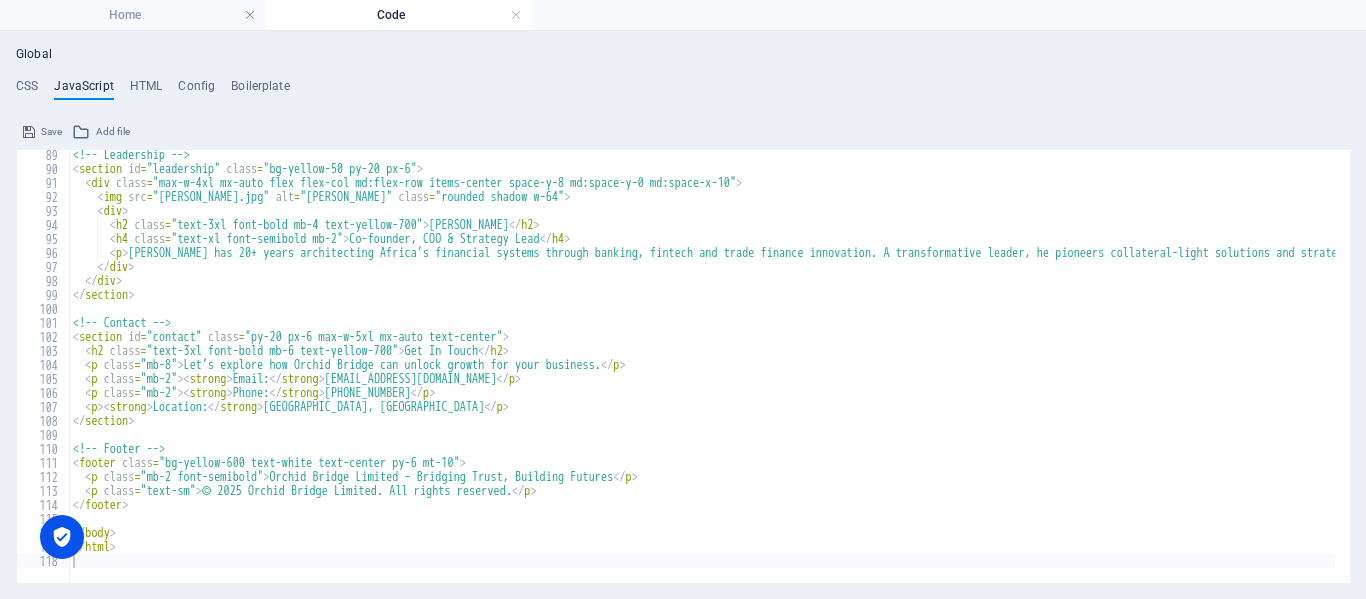 click on "Save" at bounding box center [51, 132] 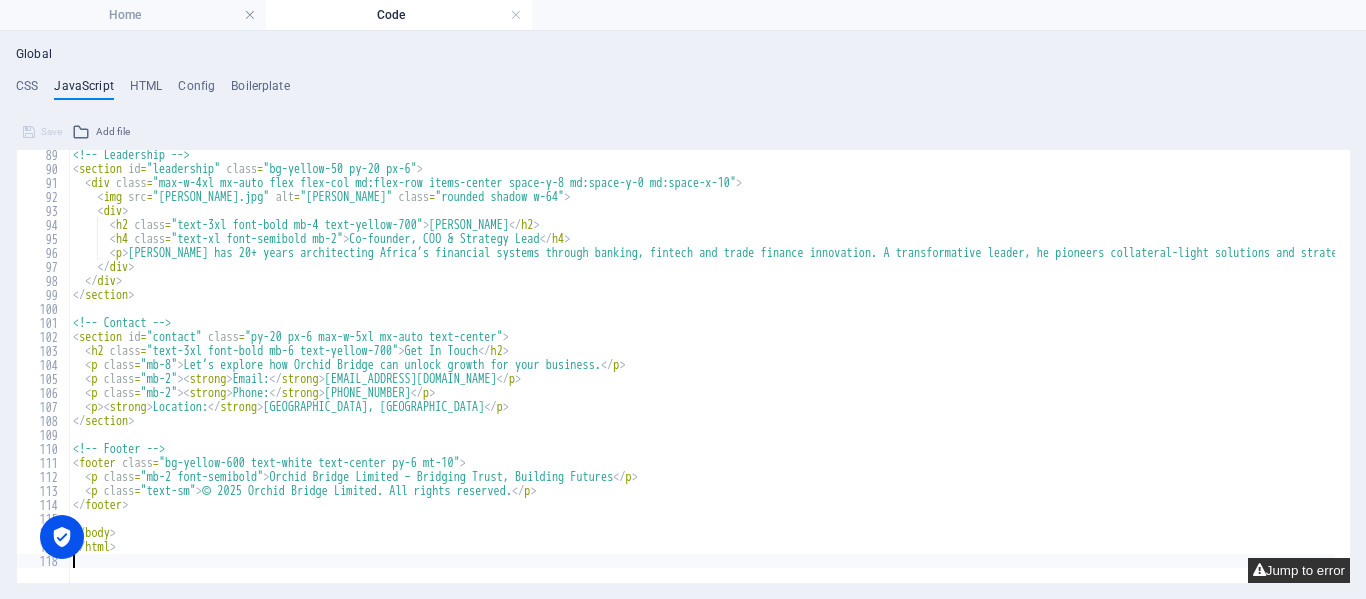 click at bounding box center [1259, 570] 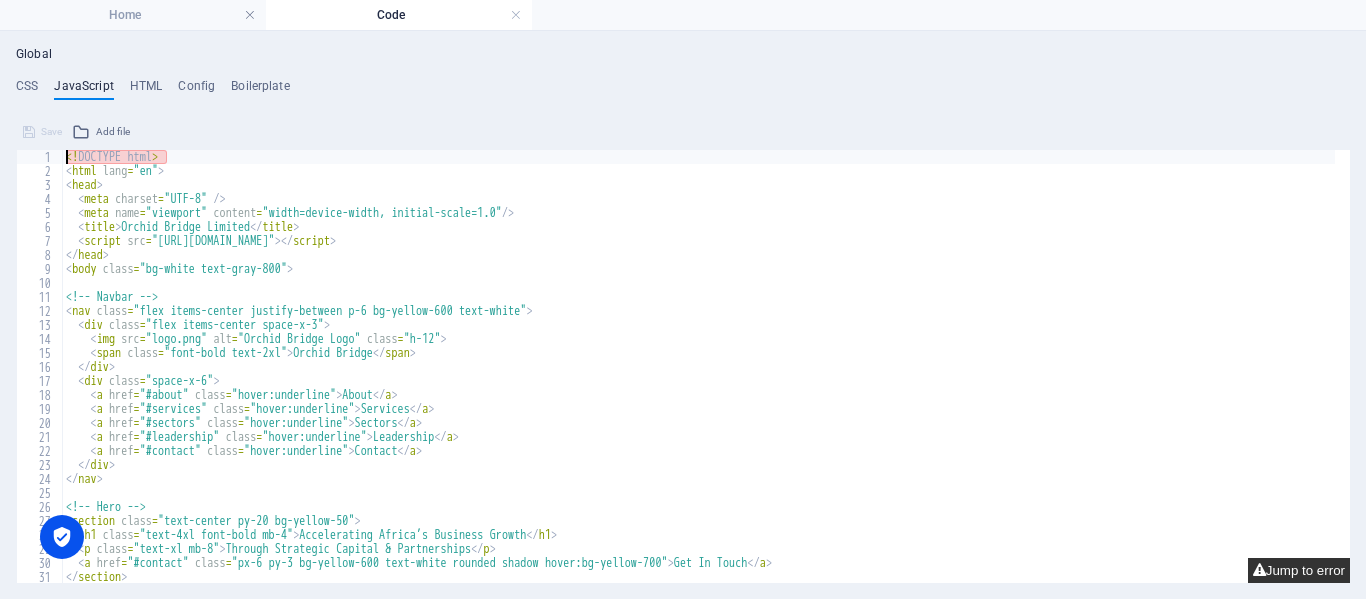 scroll, scrollTop: 0, scrollLeft: 0, axis: both 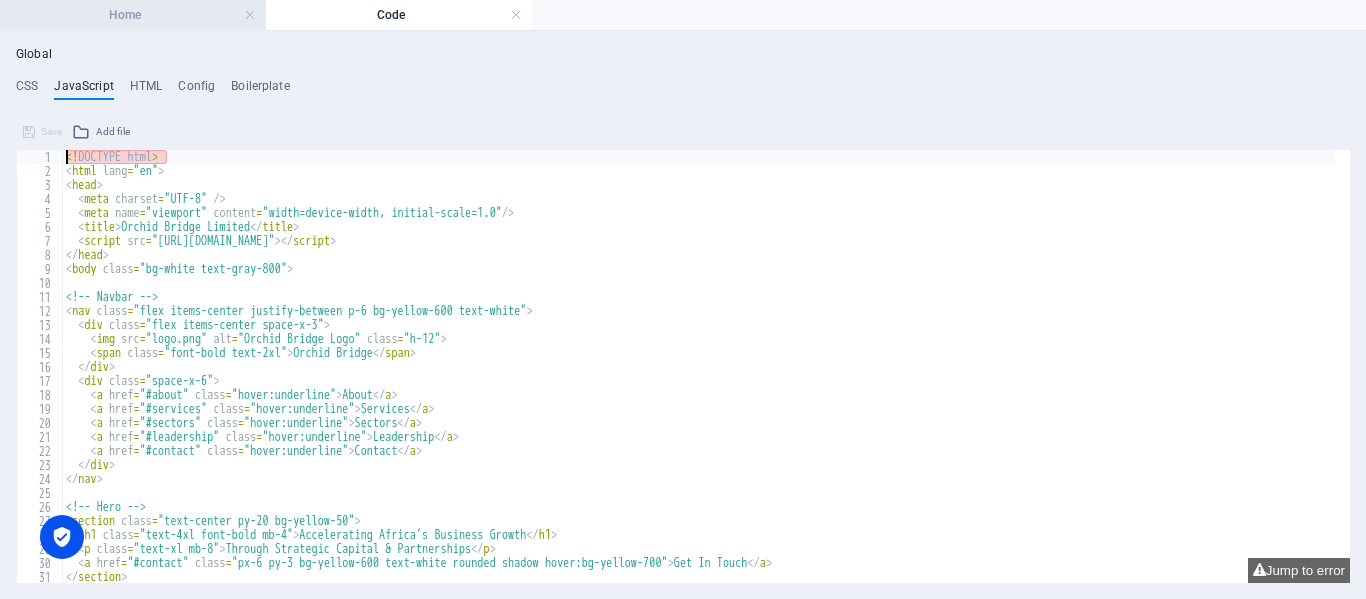 click on "Home" at bounding box center [133, 15] 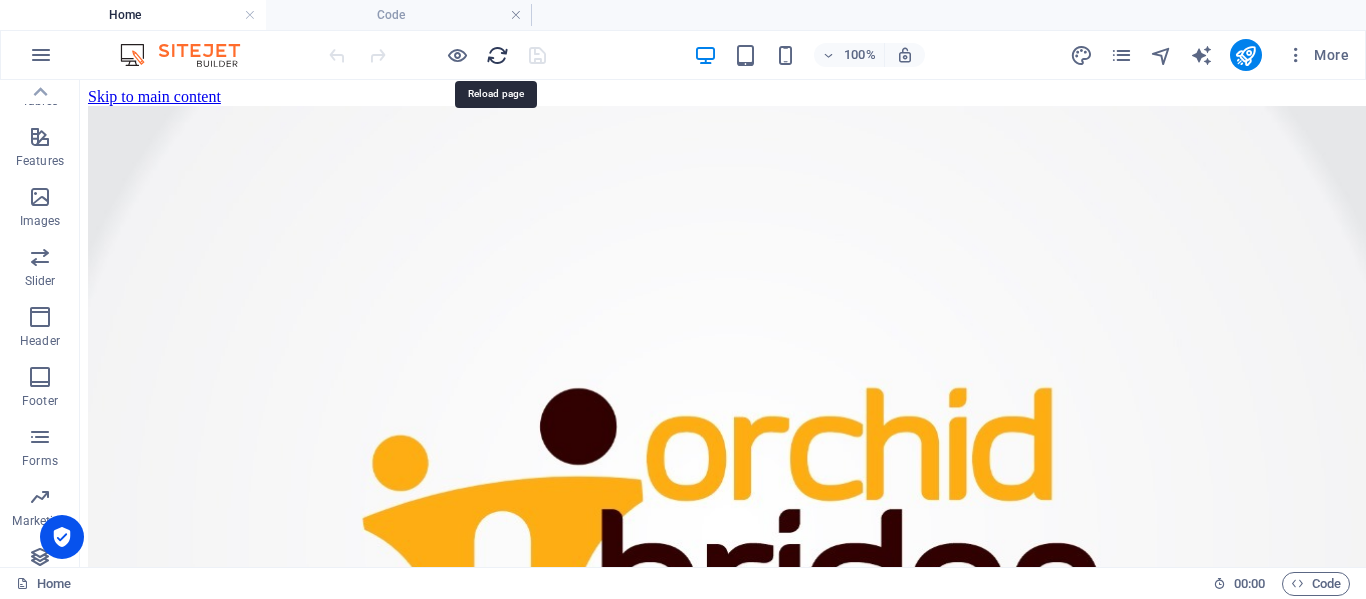 click at bounding box center (497, 55) 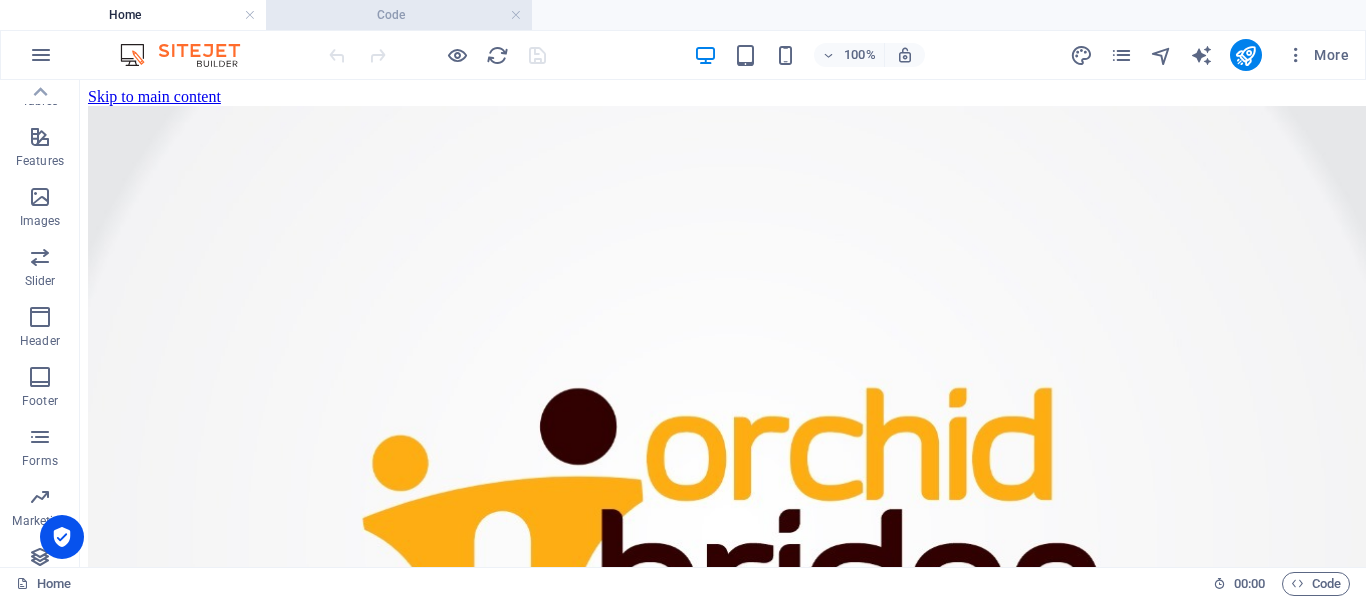 click on "Code" at bounding box center (399, 15) 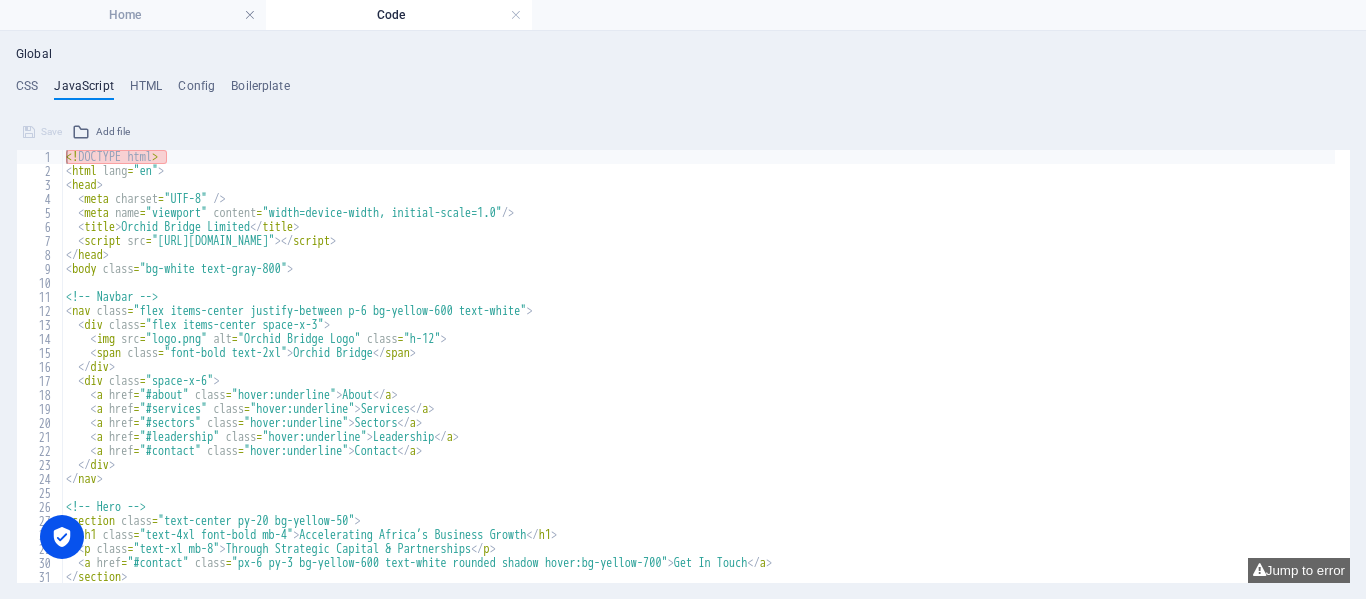 click on "<! DOCTYPE   html > < html   lang = "en" > < head >    < meta   charset = "UTF-8"   />    < meta   name = "viewport"   content = "width=device-width, initial-scale=1.0" />    < title > Orchid Bridge Limited </ title >    < script   src = "[URL][DOMAIN_NAME]" > </ script > </ head > < body   class = "bg-white text-gray-800" > <!-- Navbar --> < nav   class = "flex items-center justify-between p-6 bg-yellow-600 text-white" >    < div   class = "flex items-center space-x-3" >      < img   src = "logo.png"   alt = "Orchid Bridge Logo"   class = "h-12" >      < span   class = "font-bold text-2xl" > Orchid Bridge </ span >    </ div >    < div   class = "space-x-6" >      < a   href = "#about"   class = "hover:underline" > About </ a >      < a   href = "#services"   class = "hover:underline" > Services </ a >      < a   href = "#sectors"   class = "hover:underline" > Sectors </ a >      < a   href = "#leadership"   class = "hover:underline" > Leadership </ a >      < a   href = "#contact"   class = > </ a" at bounding box center [1205, 373] 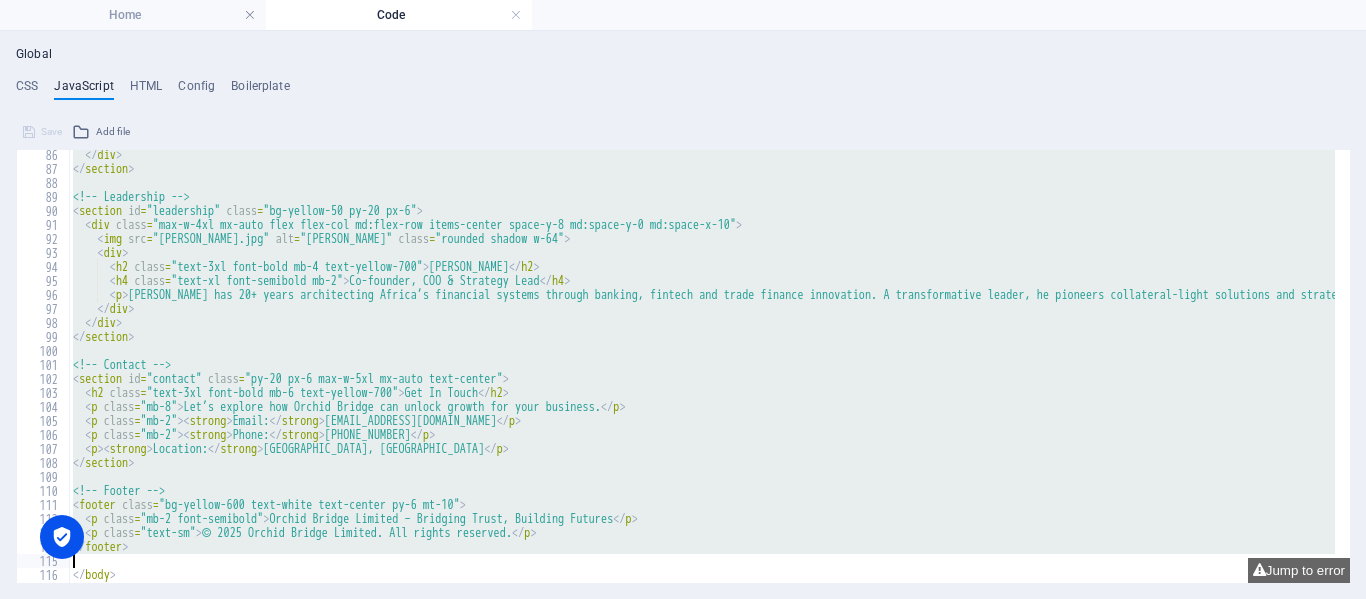 scroll, scrollTop: 1234, scrollLeft: 0, axis: vertical 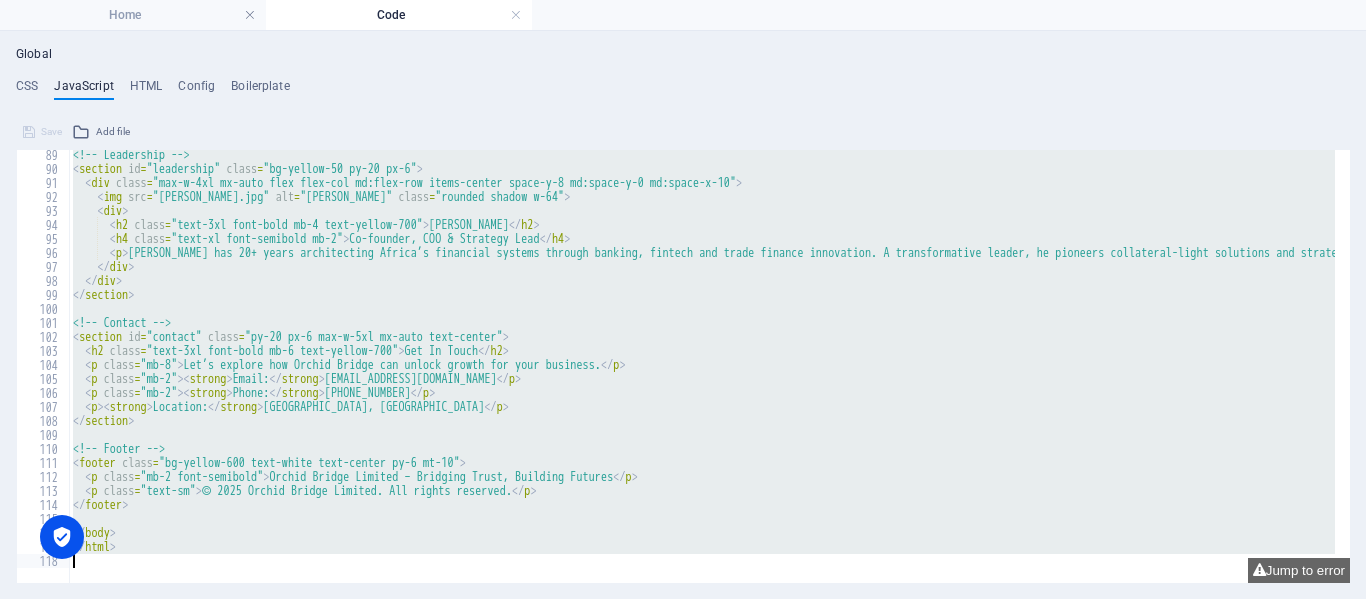 drag, startPoint x: 281, startPoint y: 160, endPoint x: 435, endPoint y: 609, distance: 474.6757 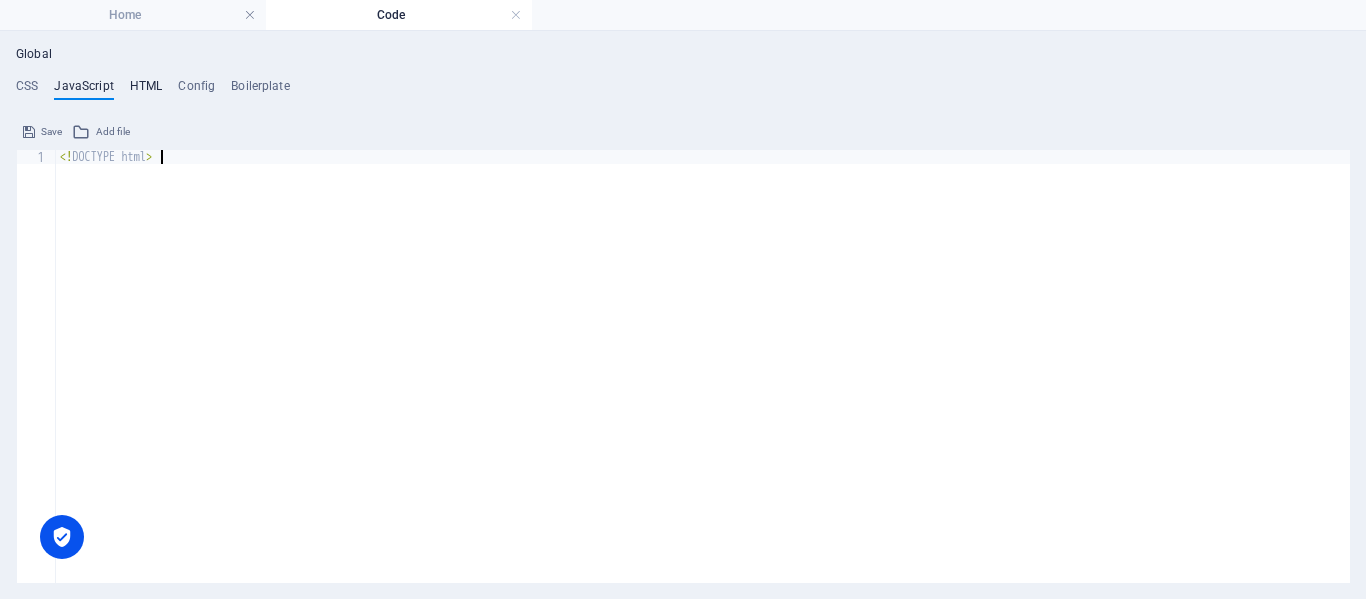 click on "HTML" at bounding box center [146, 90] 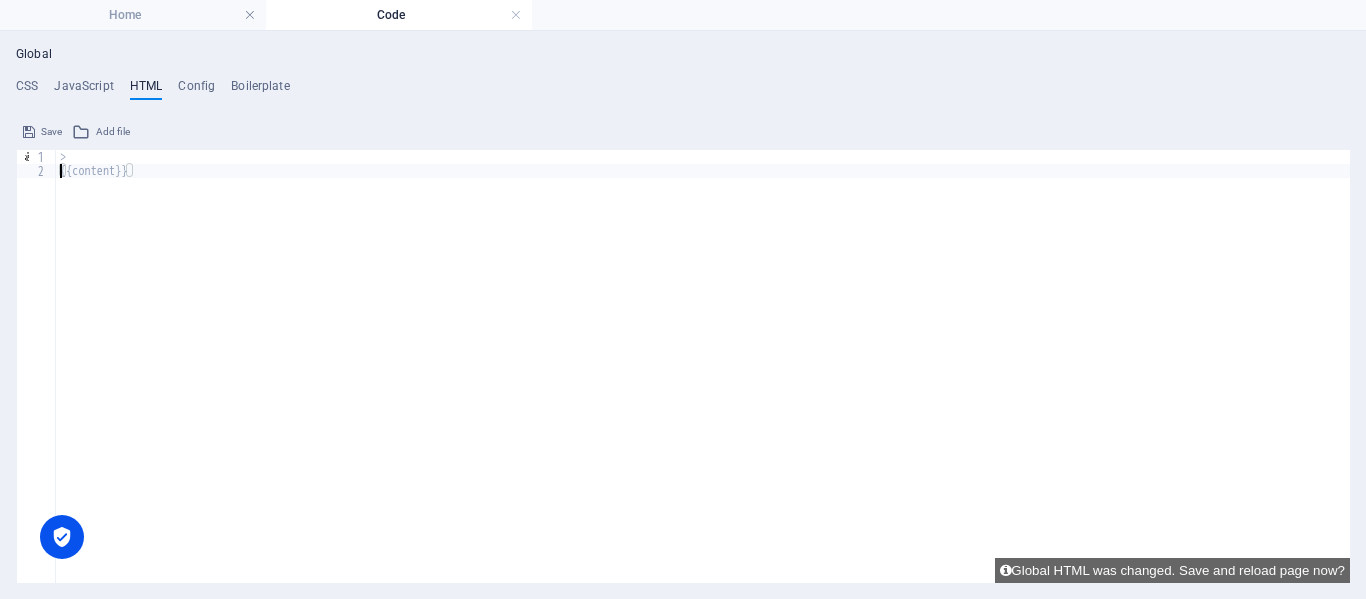 type on ">" 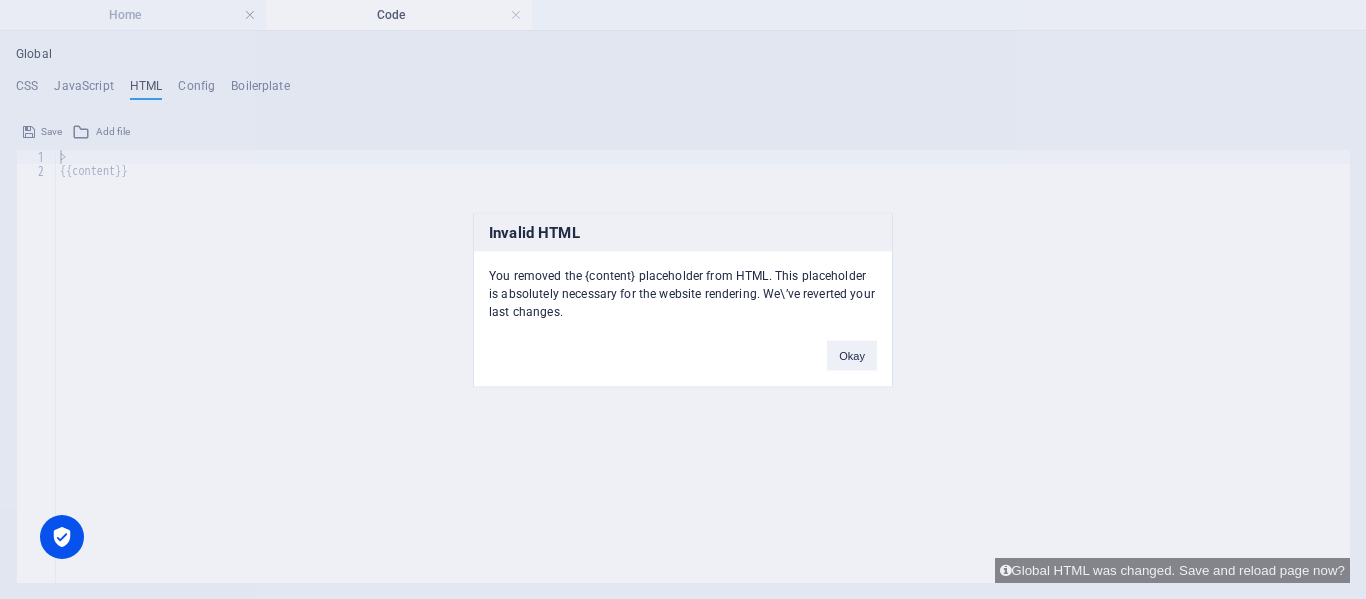 type 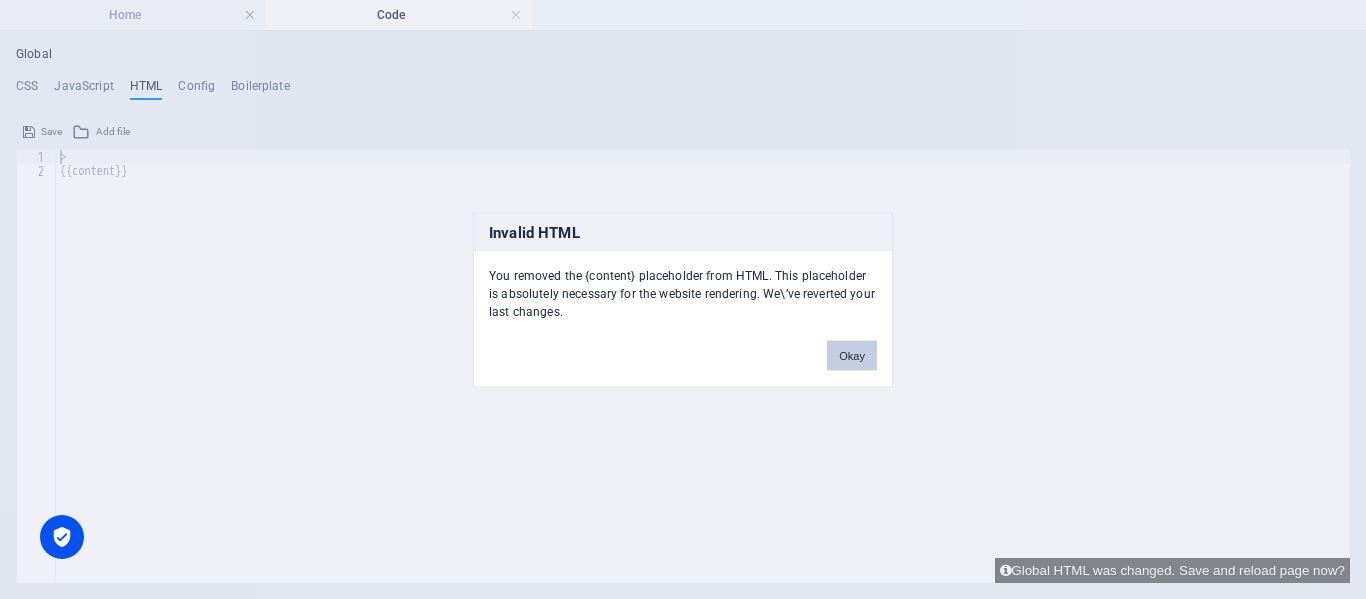 click on "Okay" at bounding box center (852, 355) 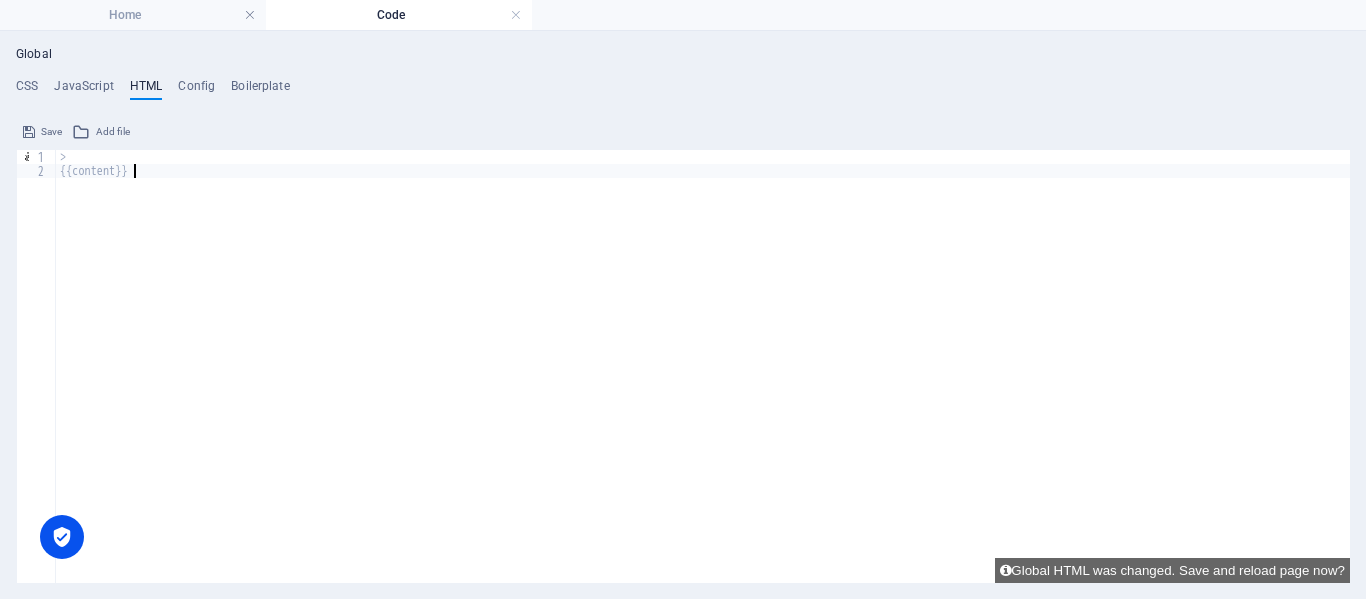 click on "> {{content}}" at bounding box center (703, 380) 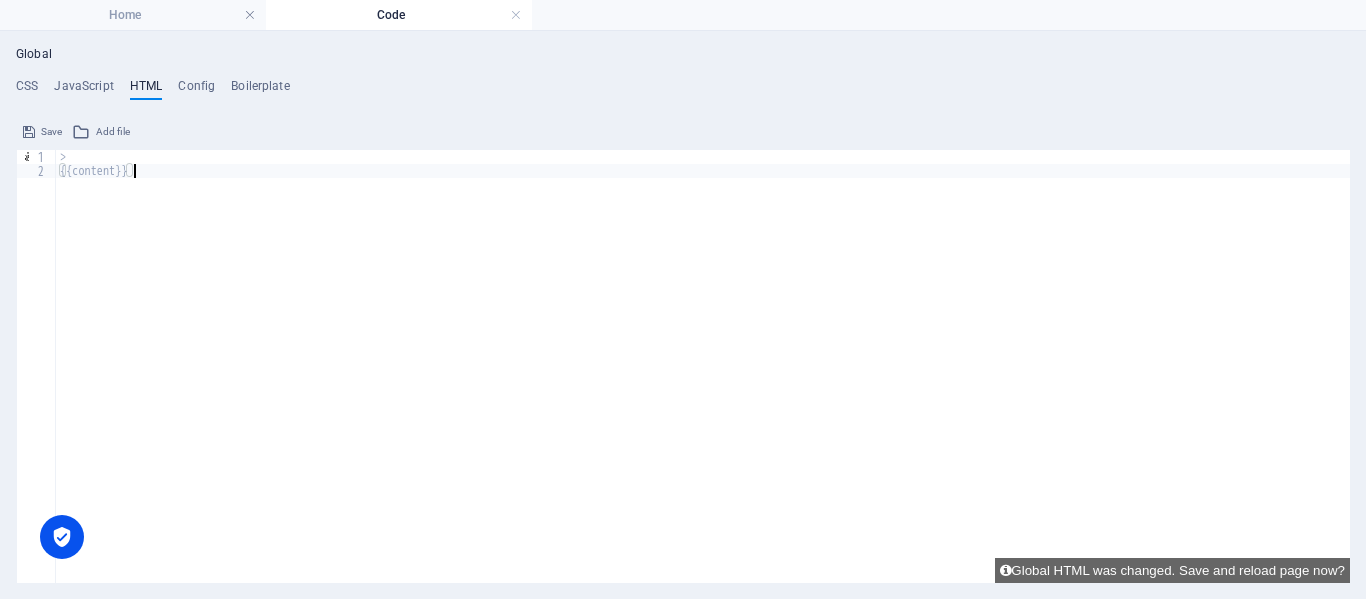 type on ">" 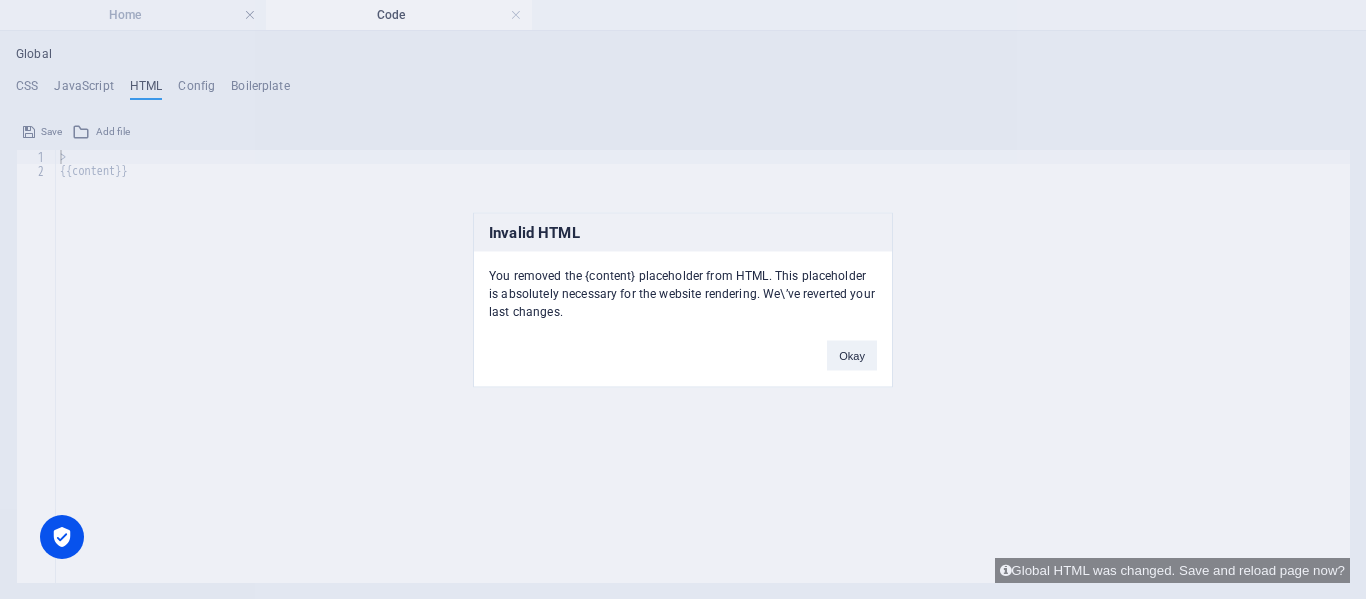 type 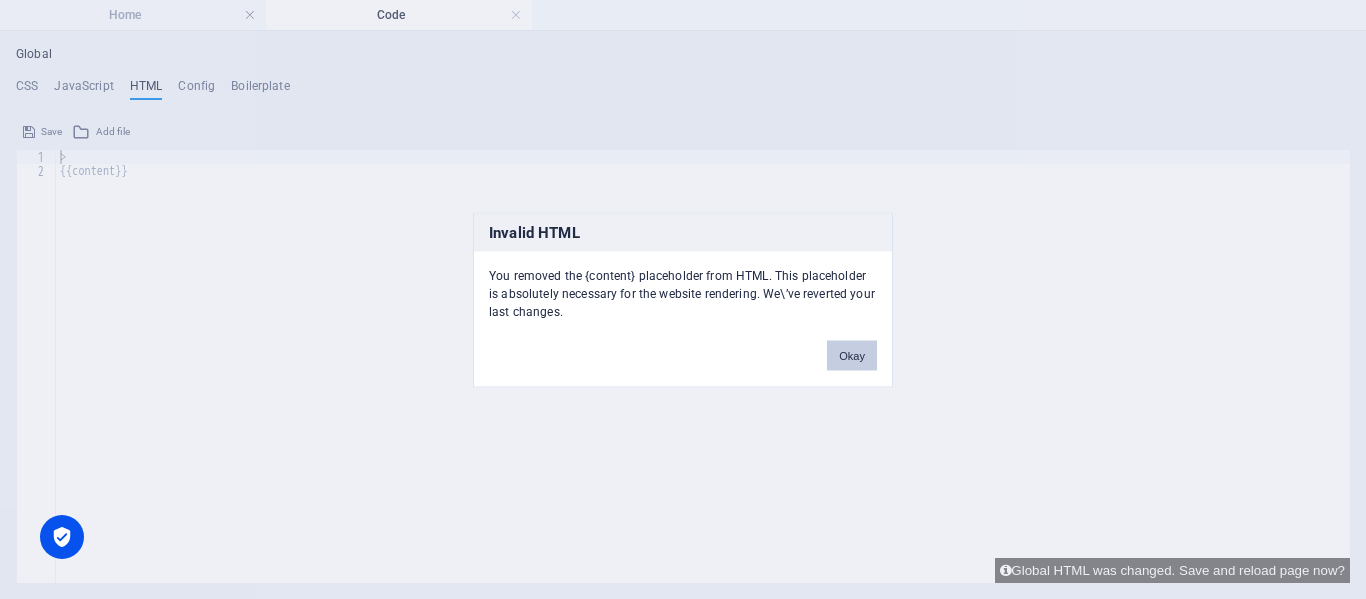 click on "Okay" at bounding box center (852, 355) 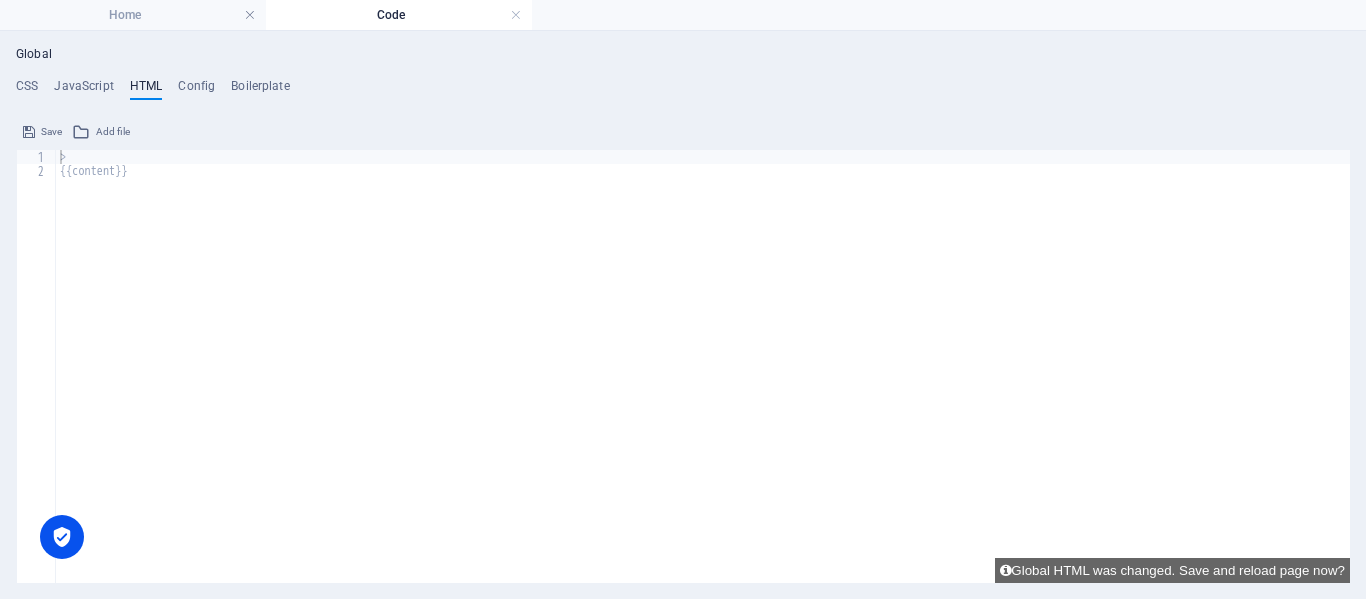 drag, startPoint x: 87, startPoint y: 153, endPoint x: 3, endPoint y: 152, distance: 84.00595 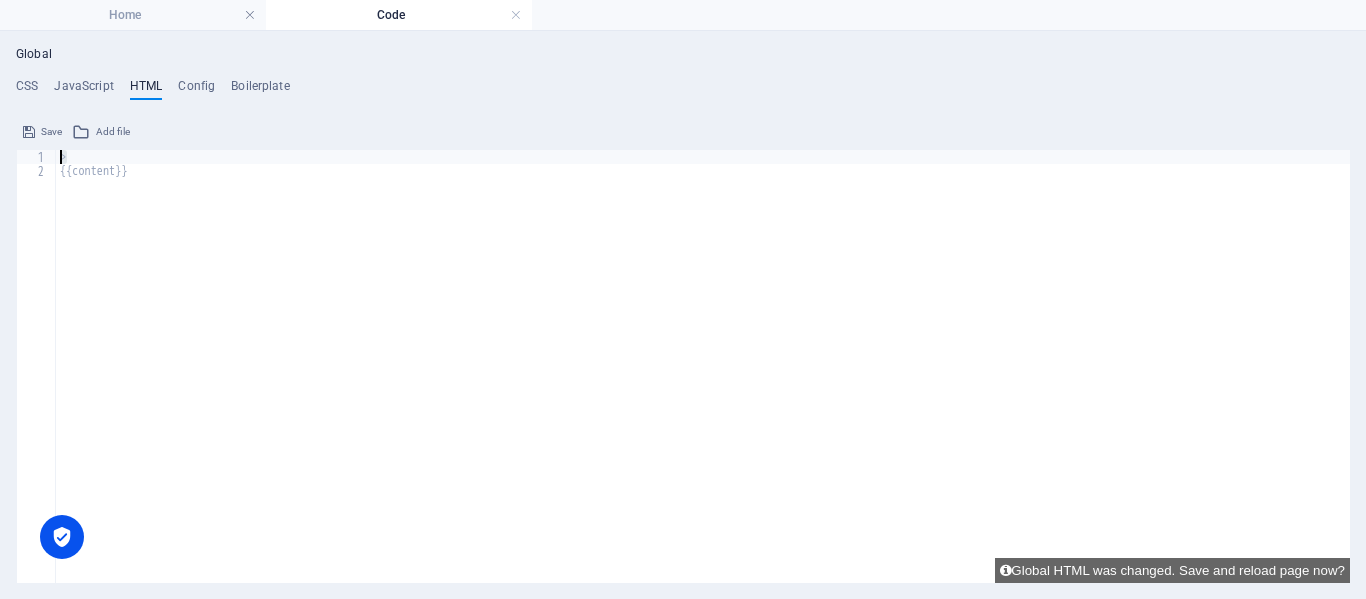 paste 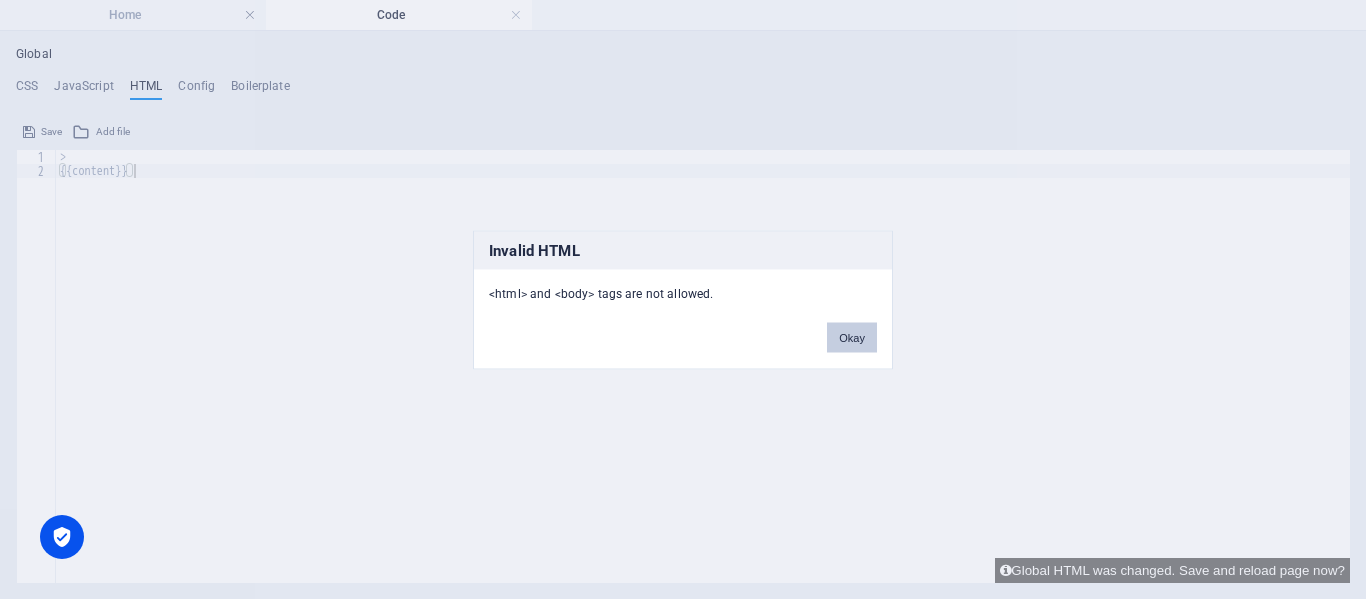 click on "Okay" at bounding box center [852, 337] 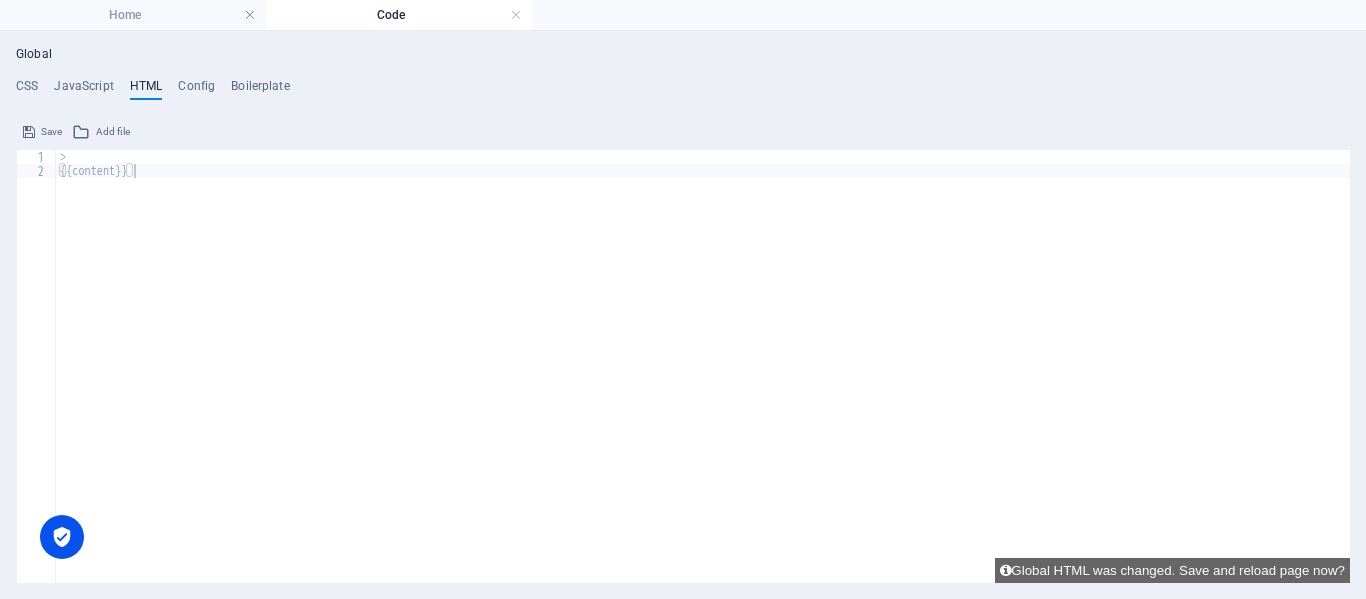click on "> {{content}}" at bounding box center [703, 380] 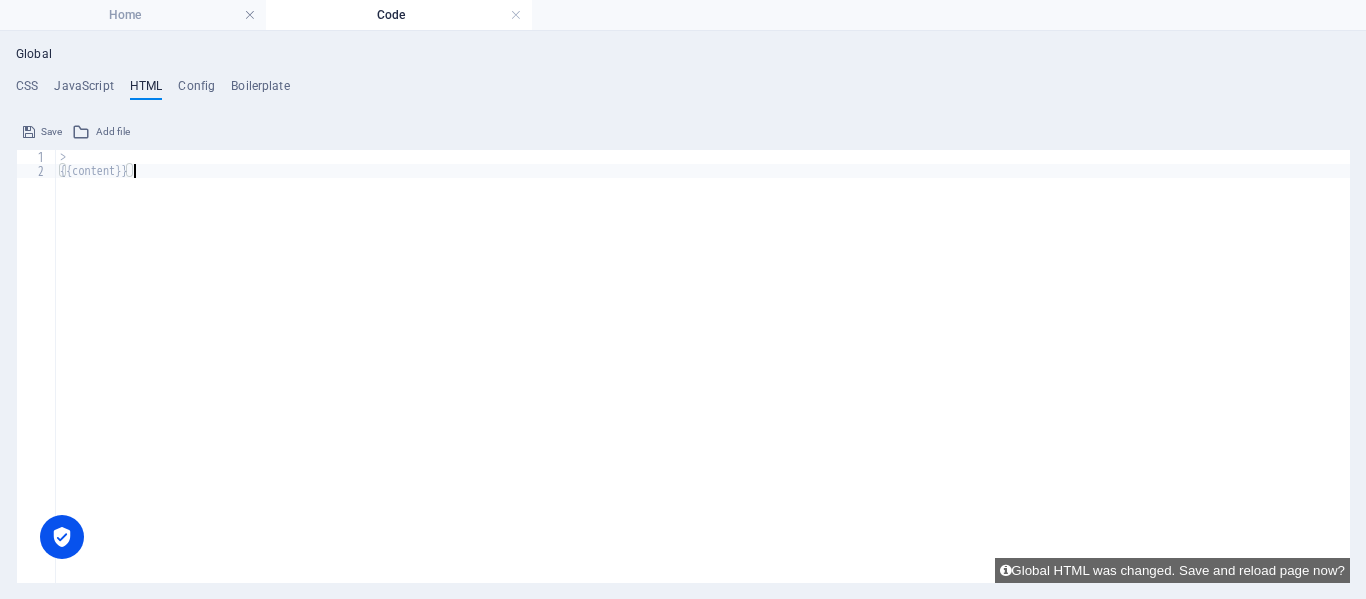 type on ">" 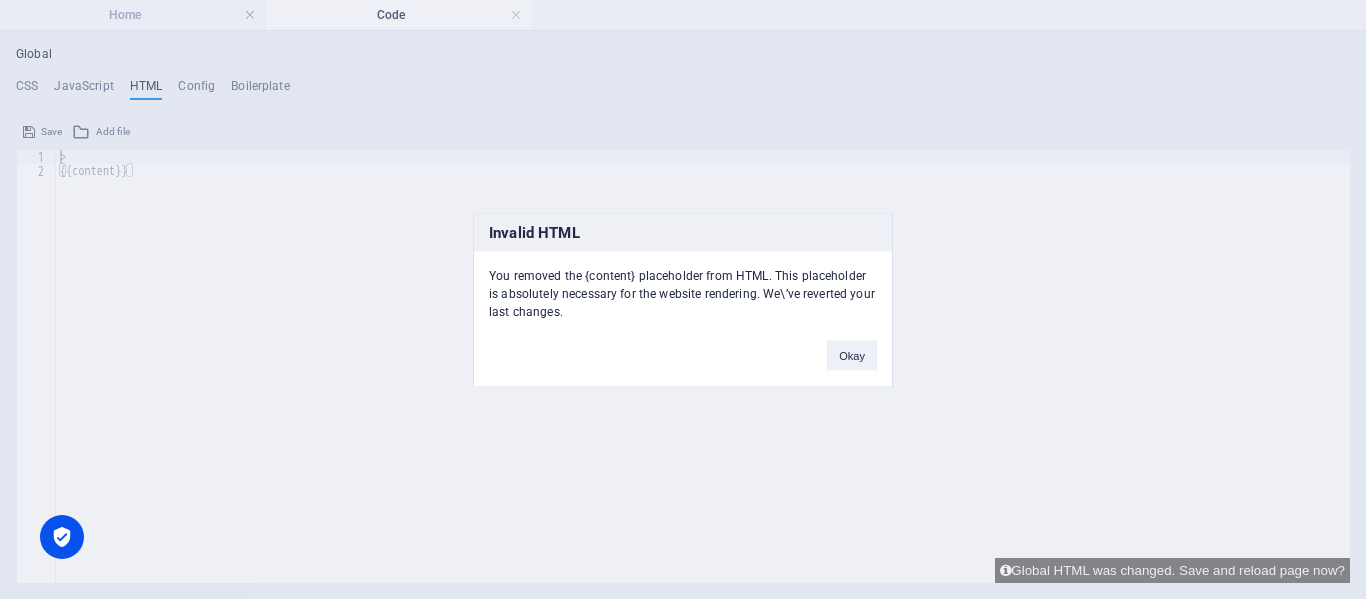 type 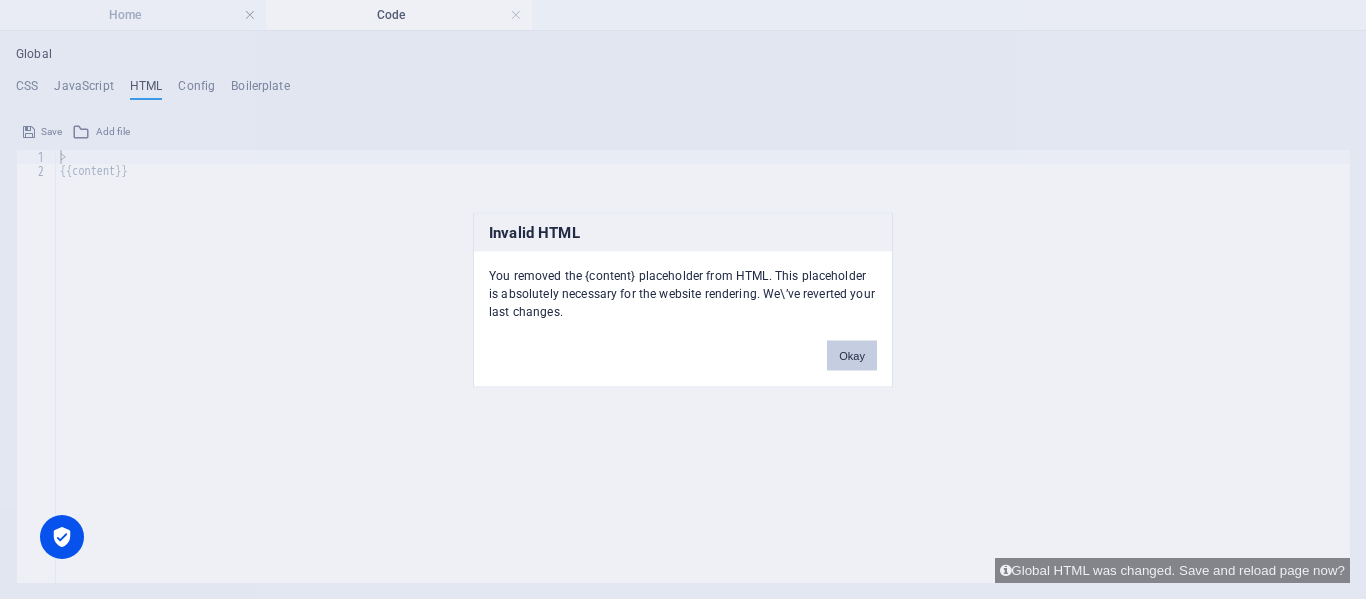 click on "Okay" at bounding box center (852, 355) 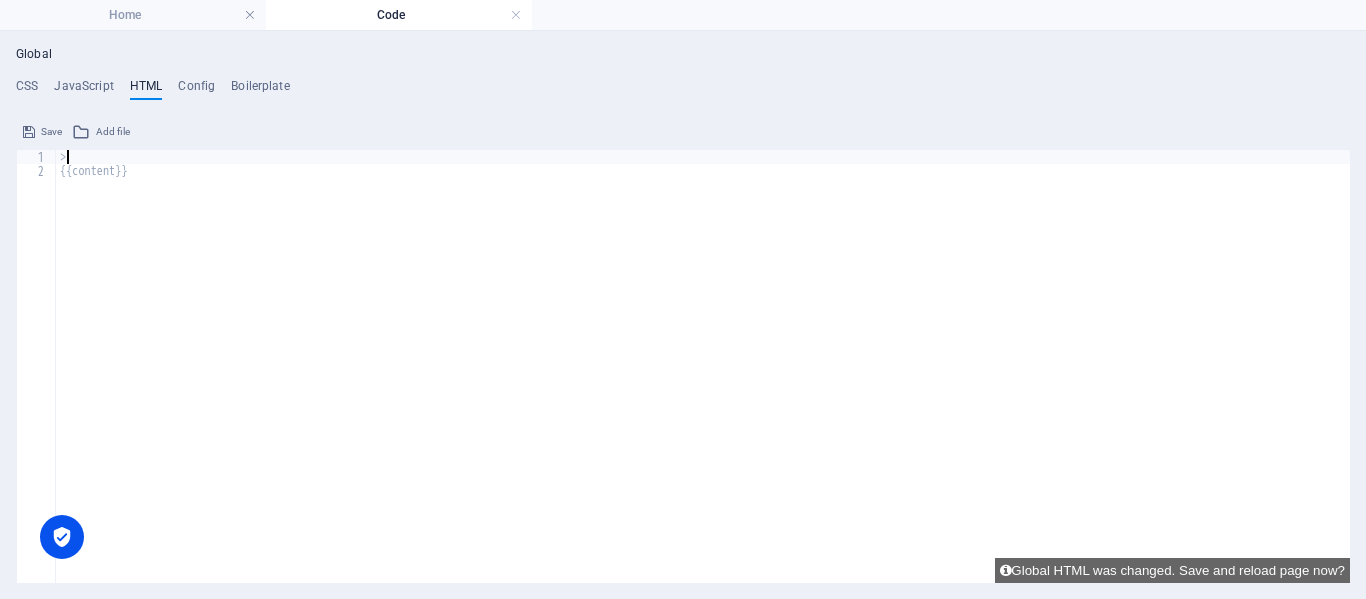 click on "> {{content}}" at bounding box center (703, 380) 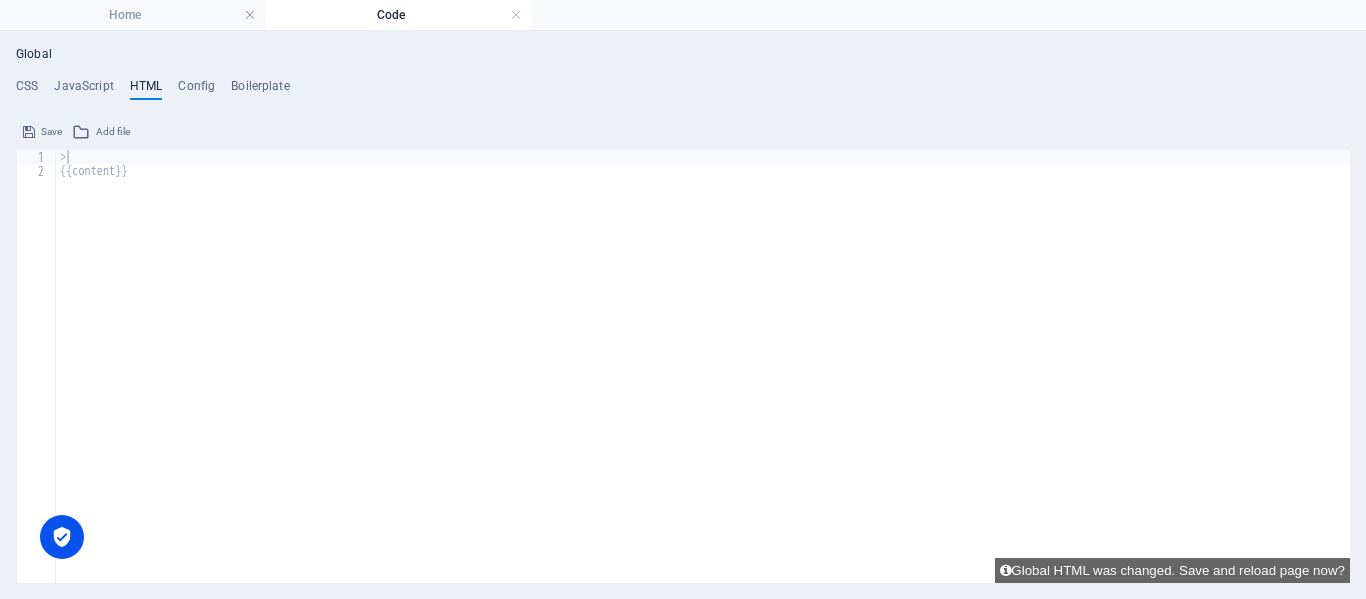click on "Code" at bounding box center (399, 15) 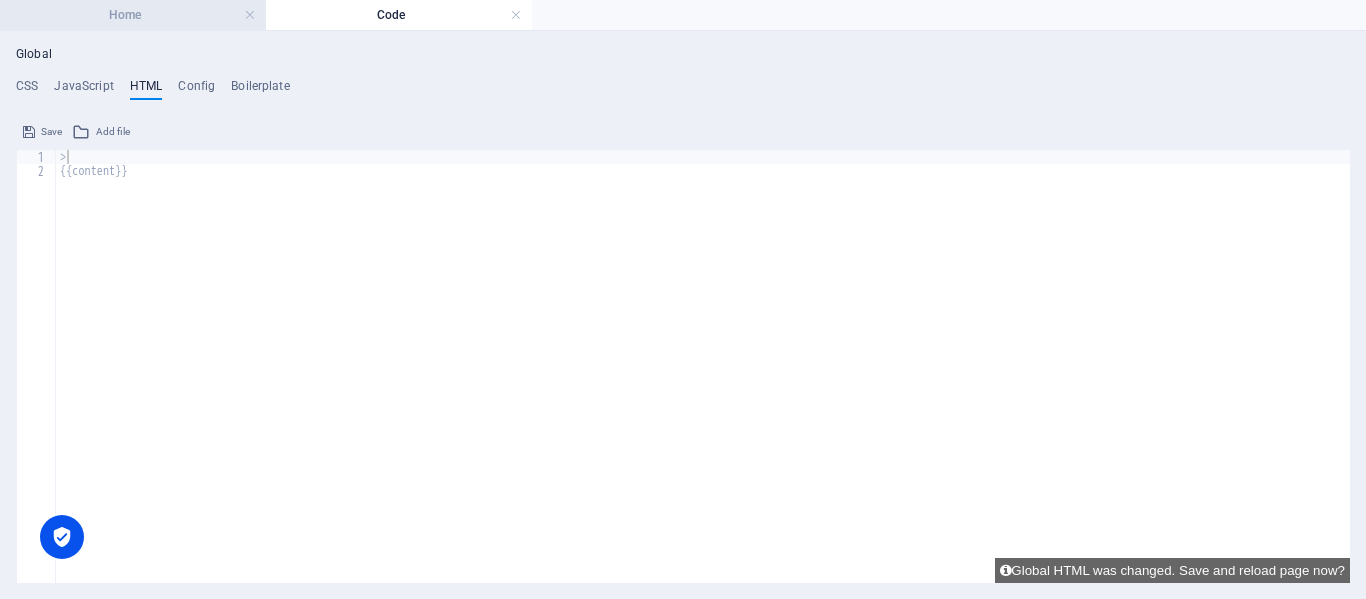 click on "Home" at bounding box center (133, 15) 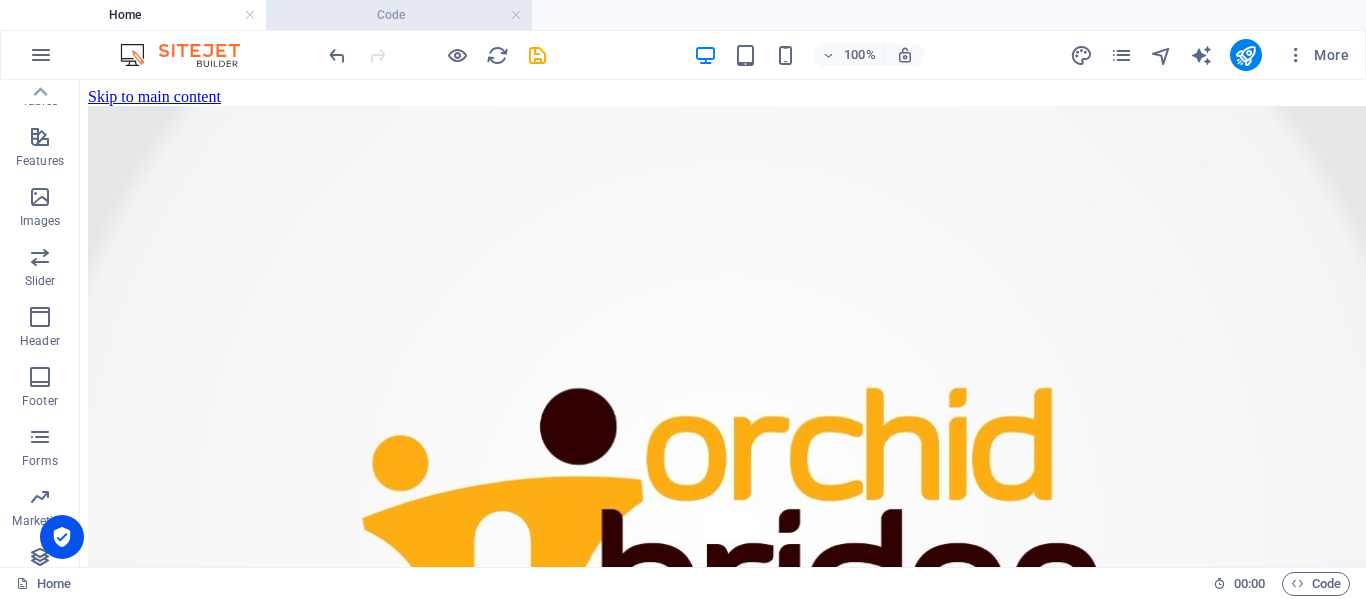 click on "Code" at bounding box center [399, 15] 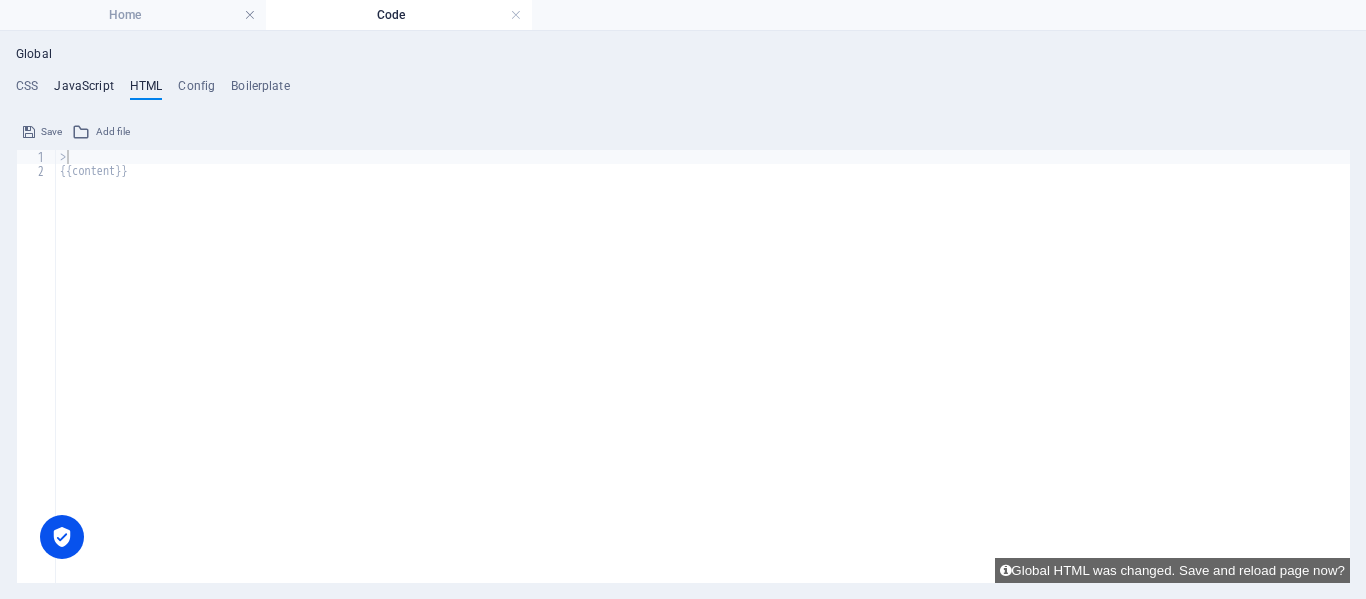 click on "JavaScript" at bounding box center [83, 90] 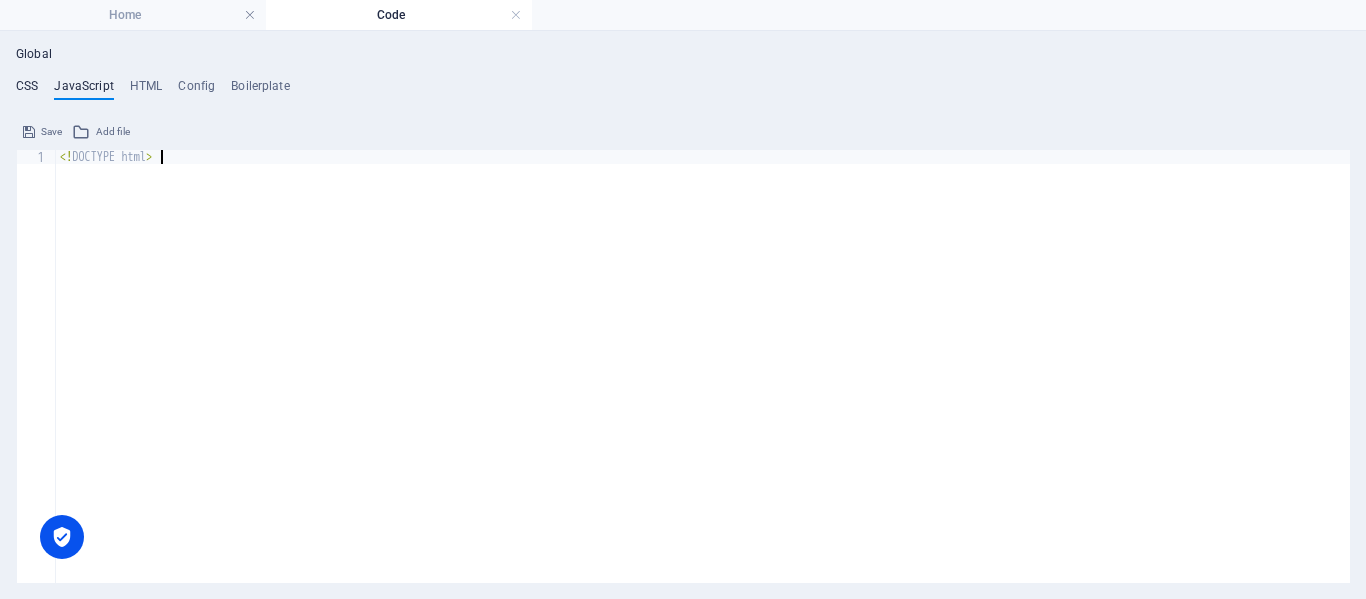 click on "CSS" at bounding box center (27, 90) 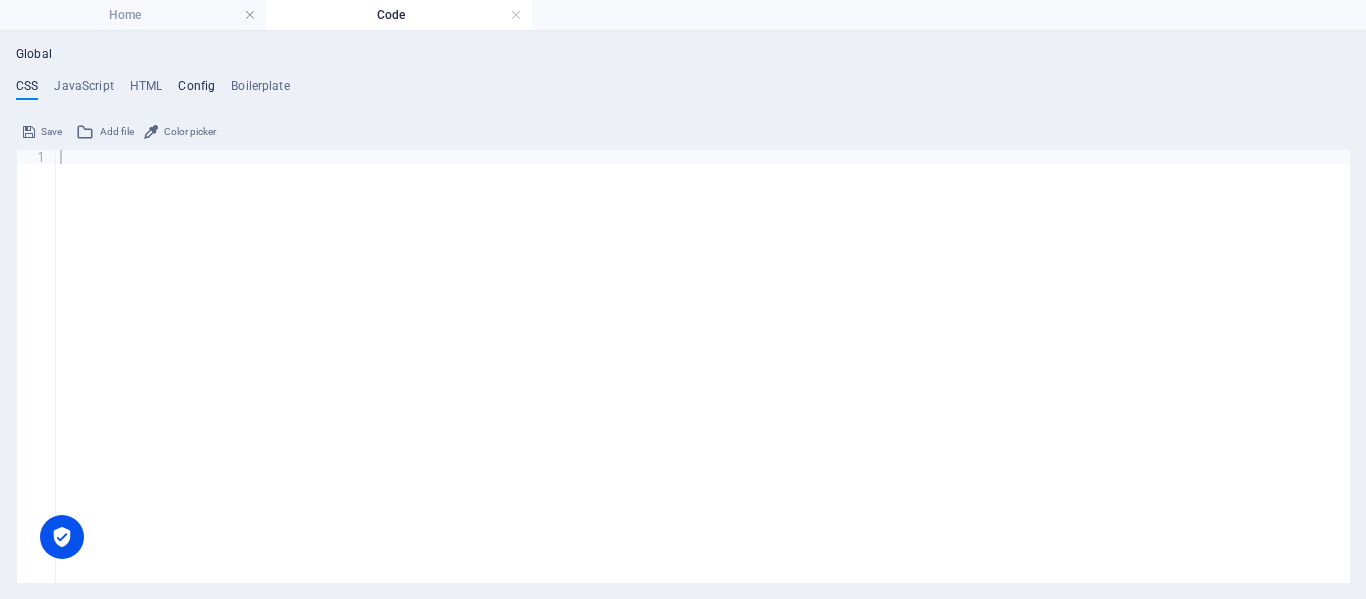 click on "Config" at bounding box center (196, 90) 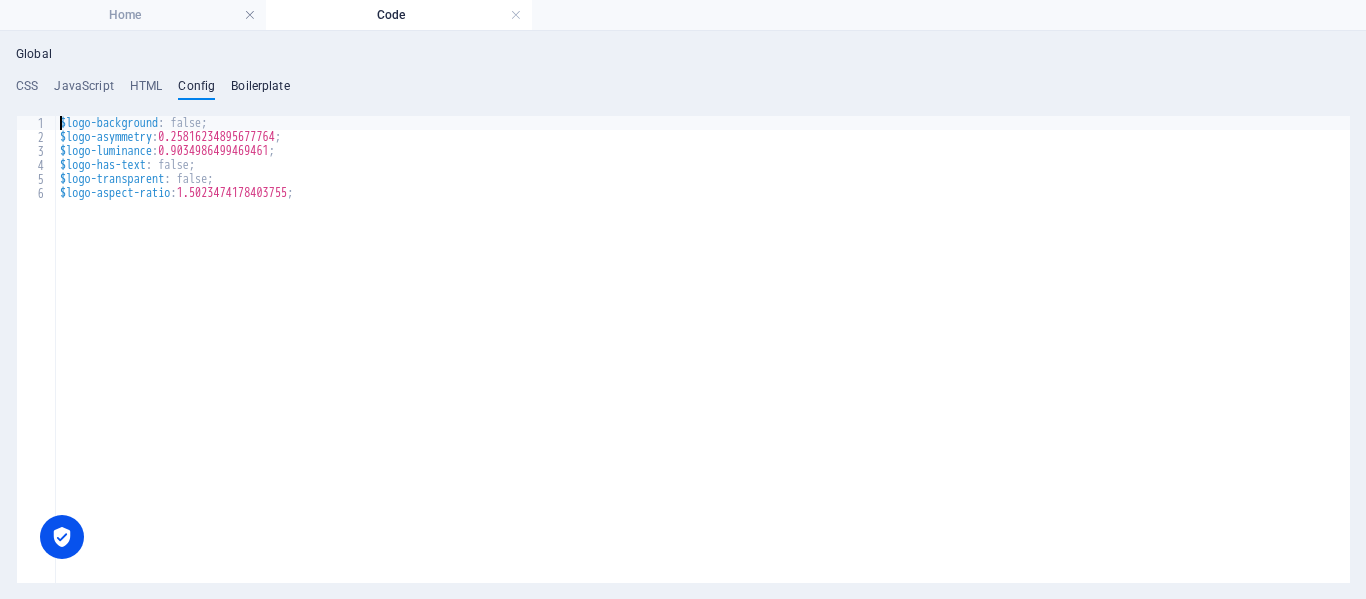 click on "Boilerplate" at bounding box center (260, 90) 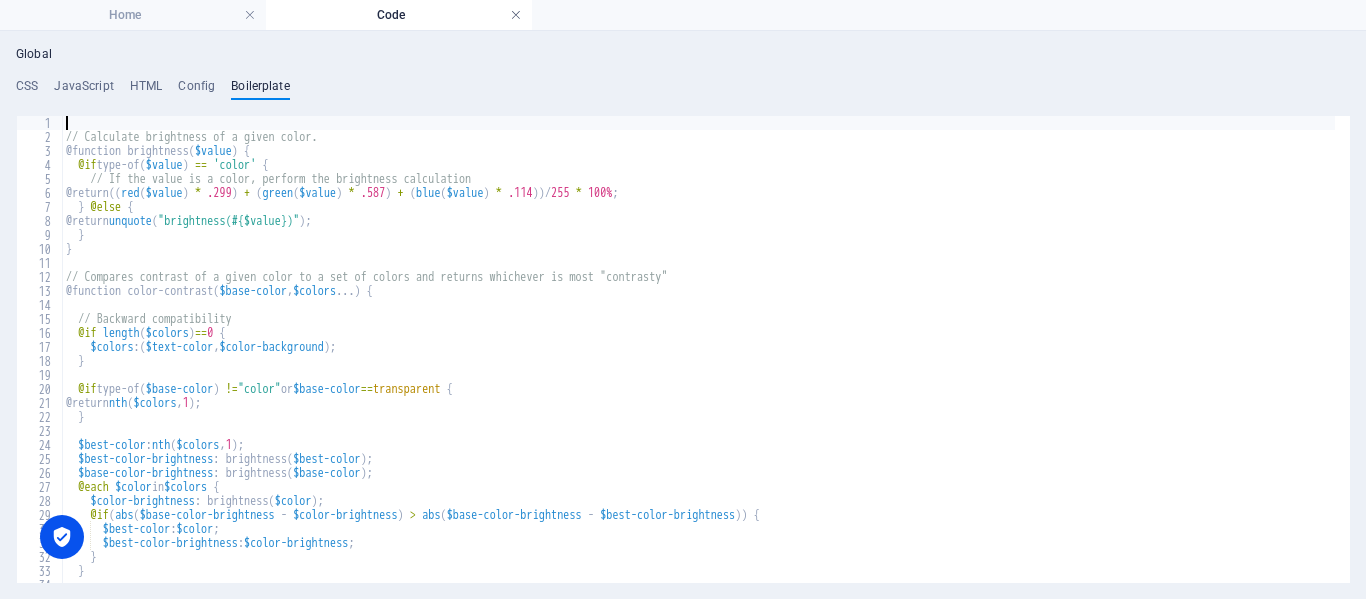 click at bounding box center [516, 15] 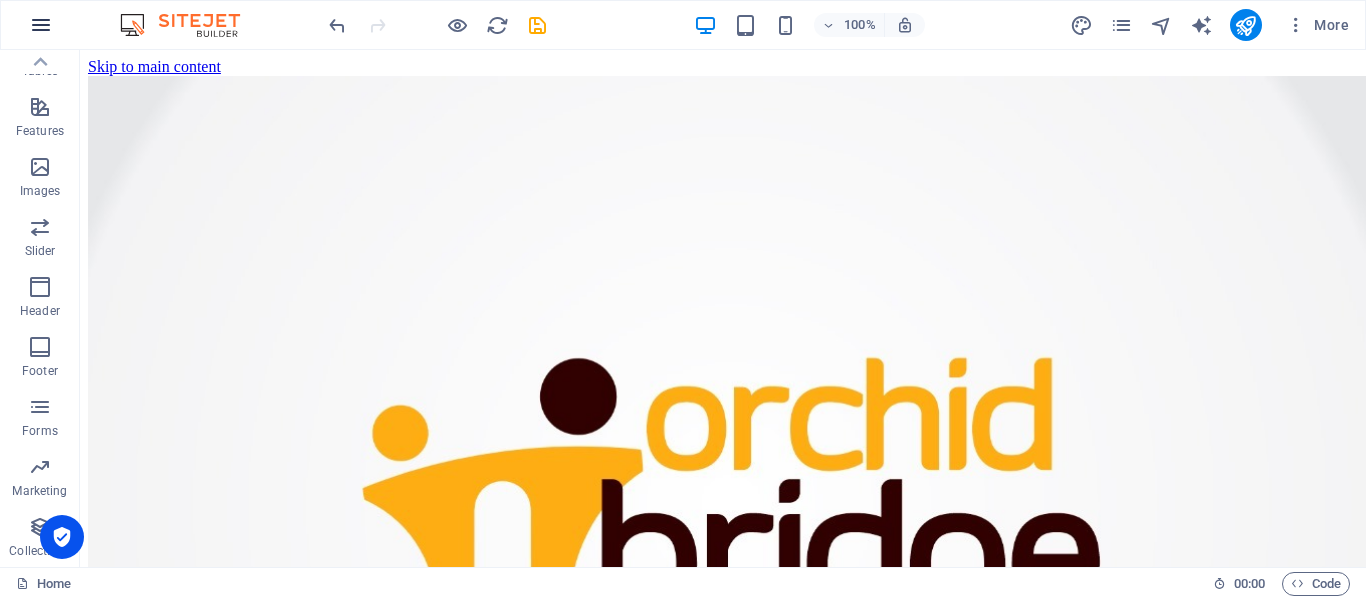 click at bounding box center (41, 25) 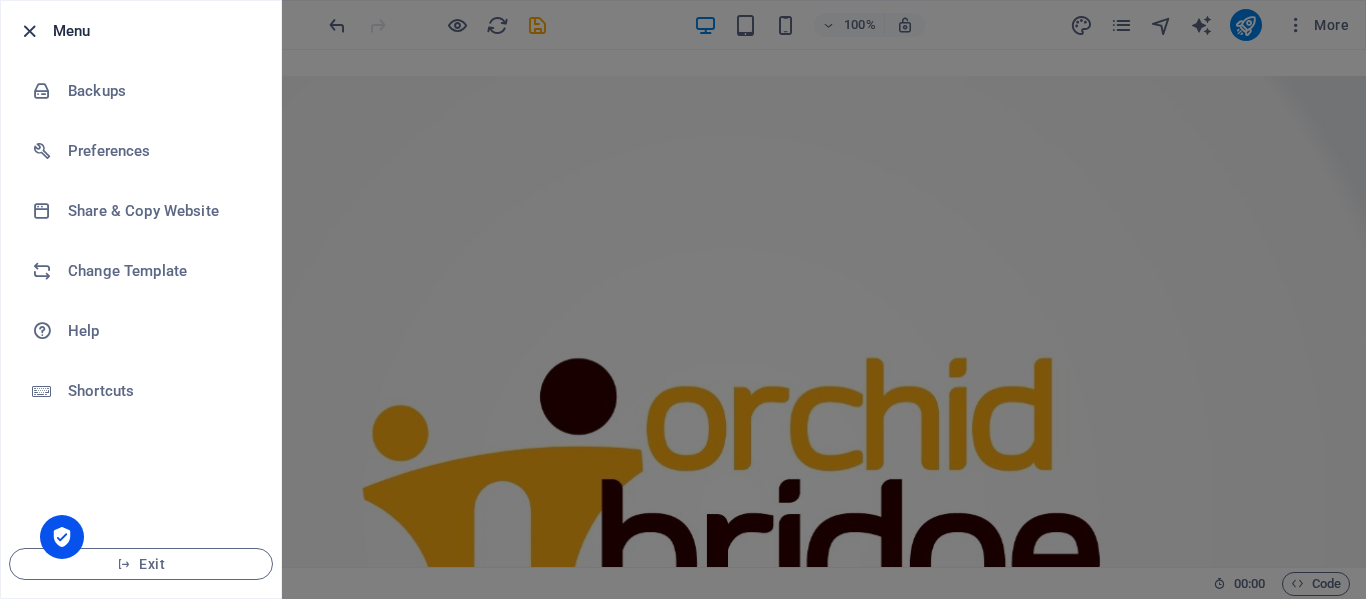 click at bounding box center [29, 31] 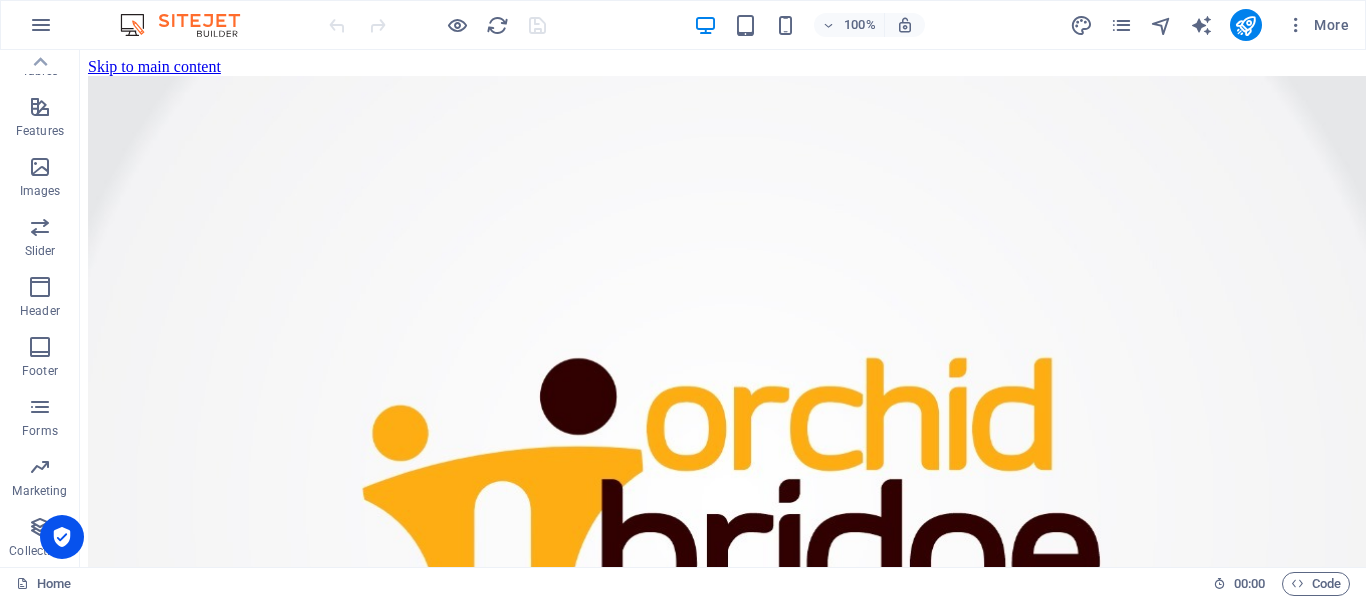 scroll, scrollTop: 0, scrollLeft: 0, axis: both 